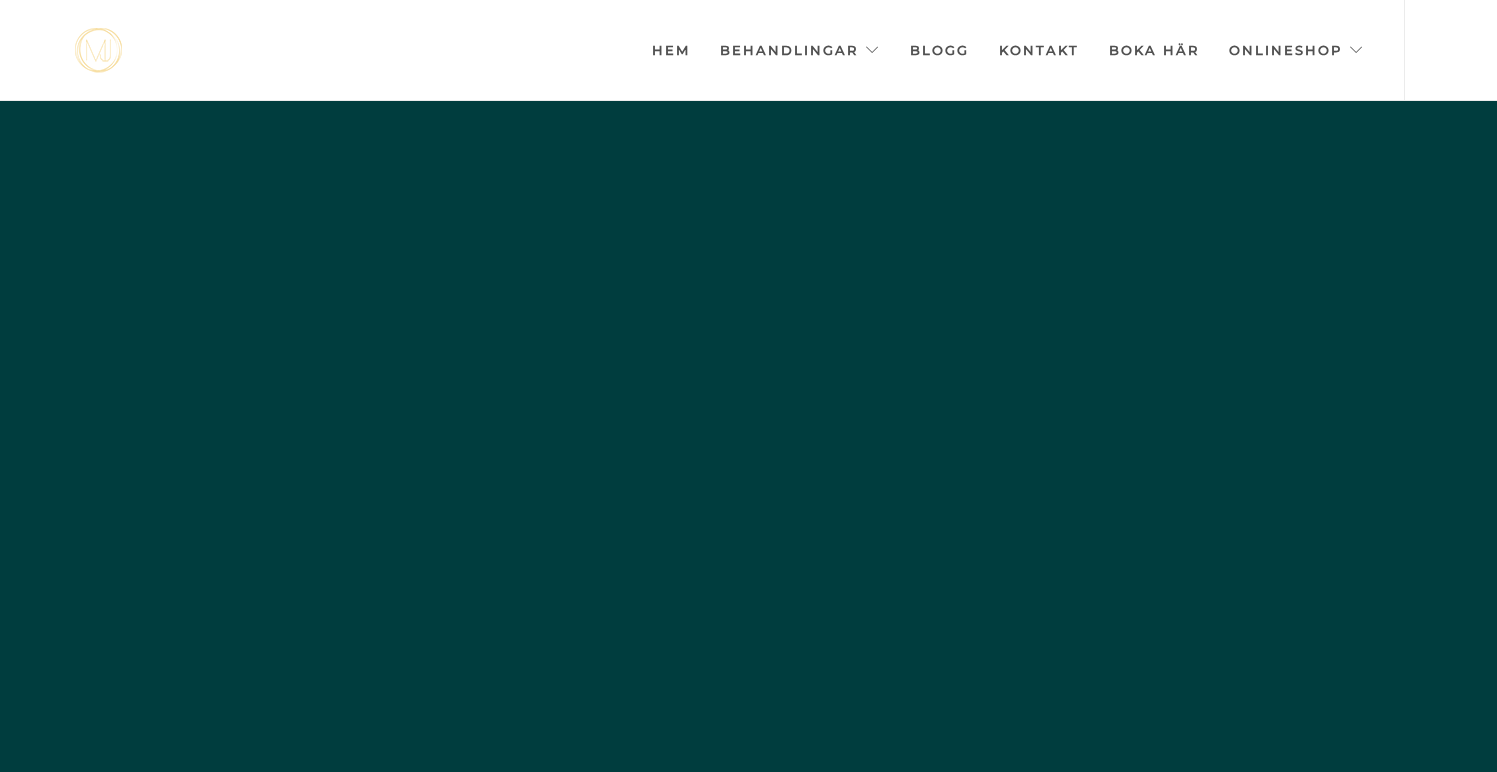 scroll, scrollTop: 0, scrollLeft: 0, axis: both 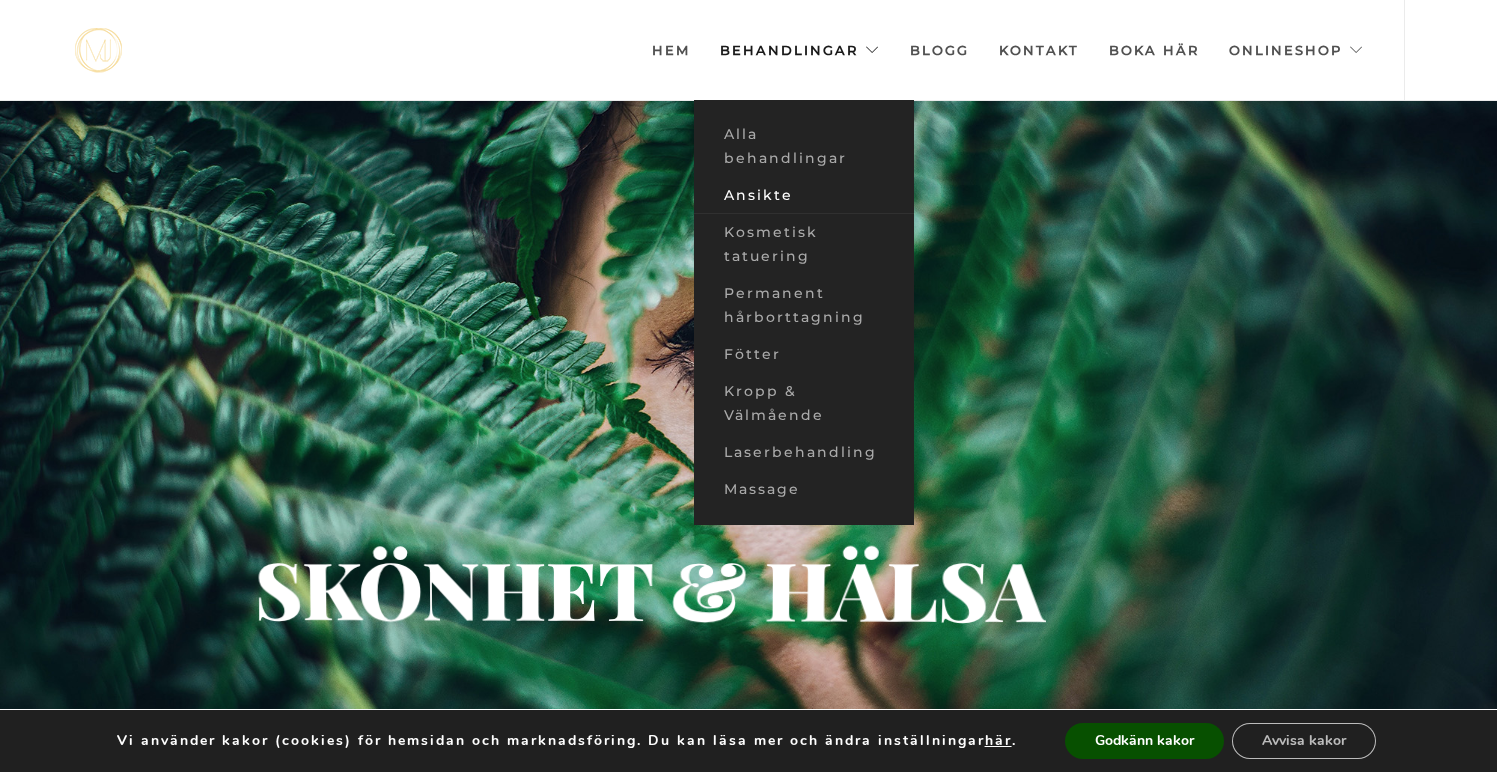 click on "Ansikte" at bounding box center (804, 195) 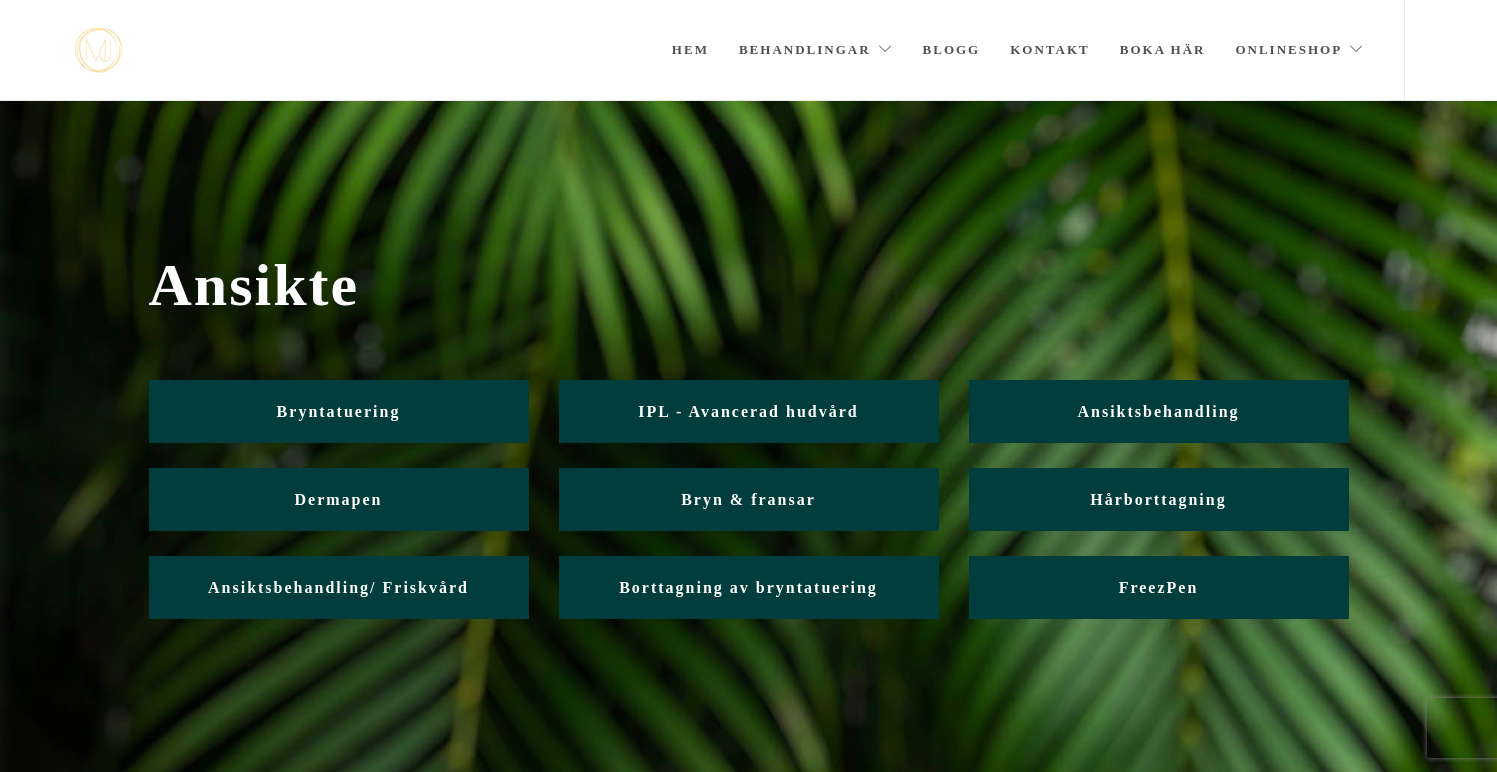 scroll, scrollTop: 0, scrollLeft: 0, axis: both 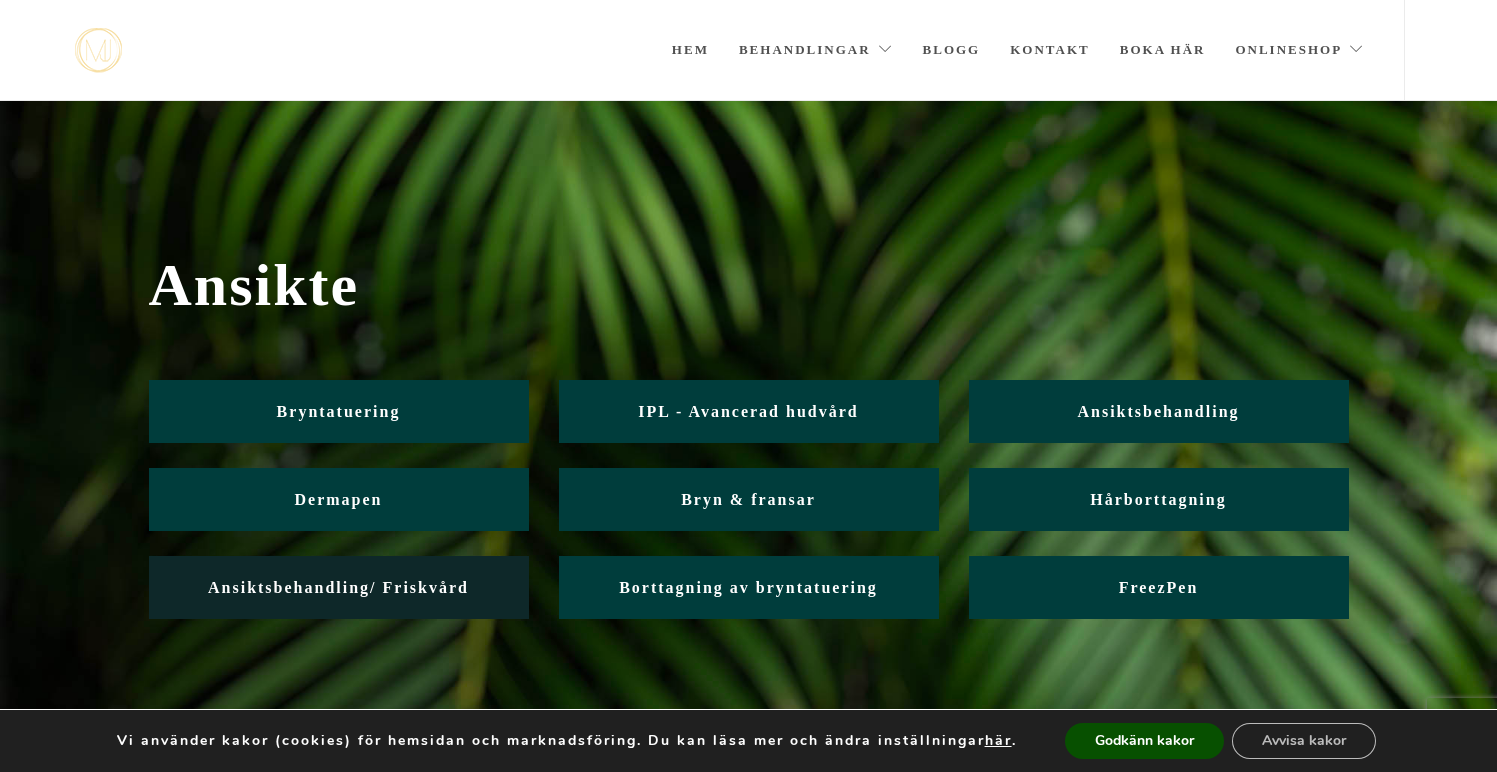 click on "Ansiktsbehandling/ Friskvård" at bounding box center [339, 587] 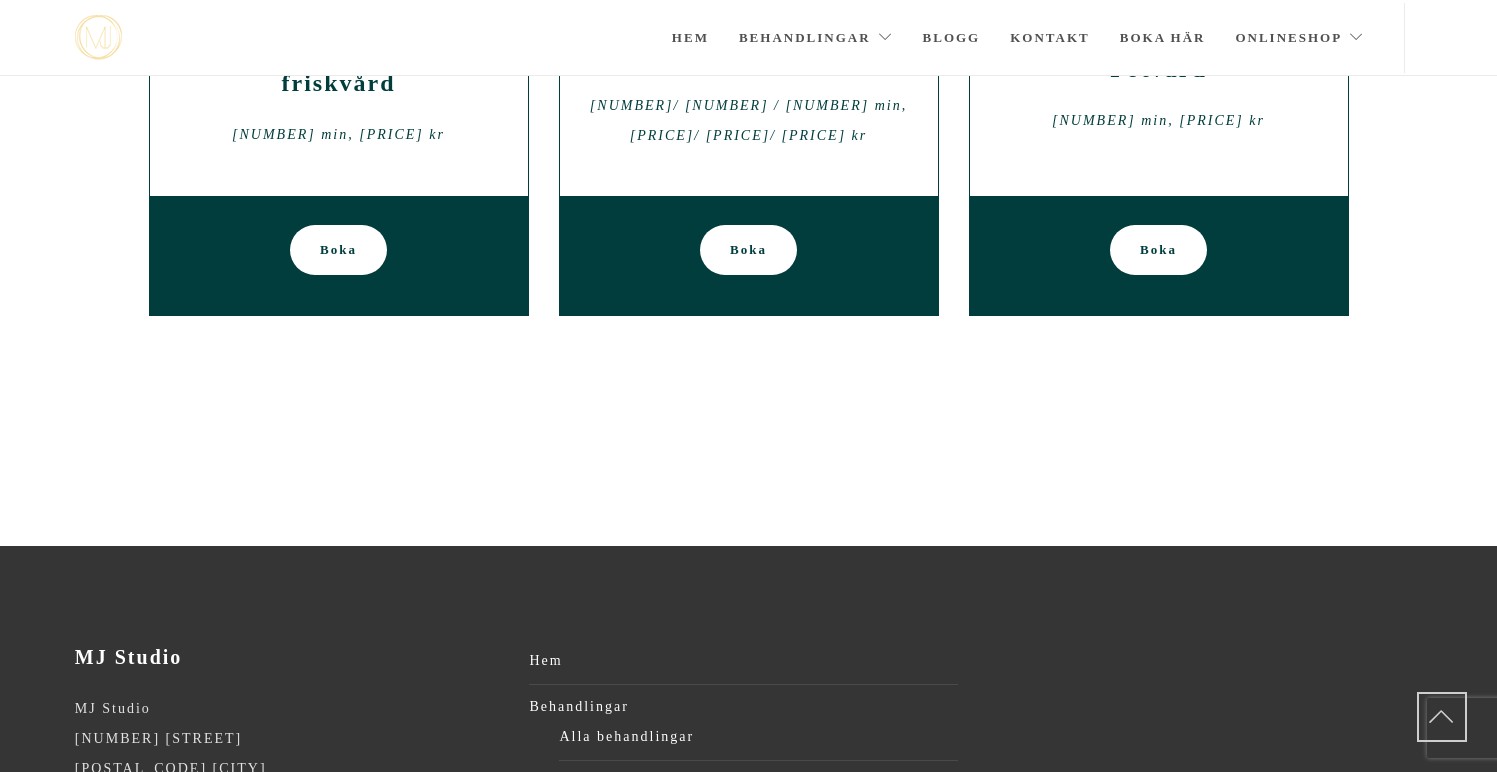 scroll, scrollTop: 861, scrollLeft: 0, axis: vertical 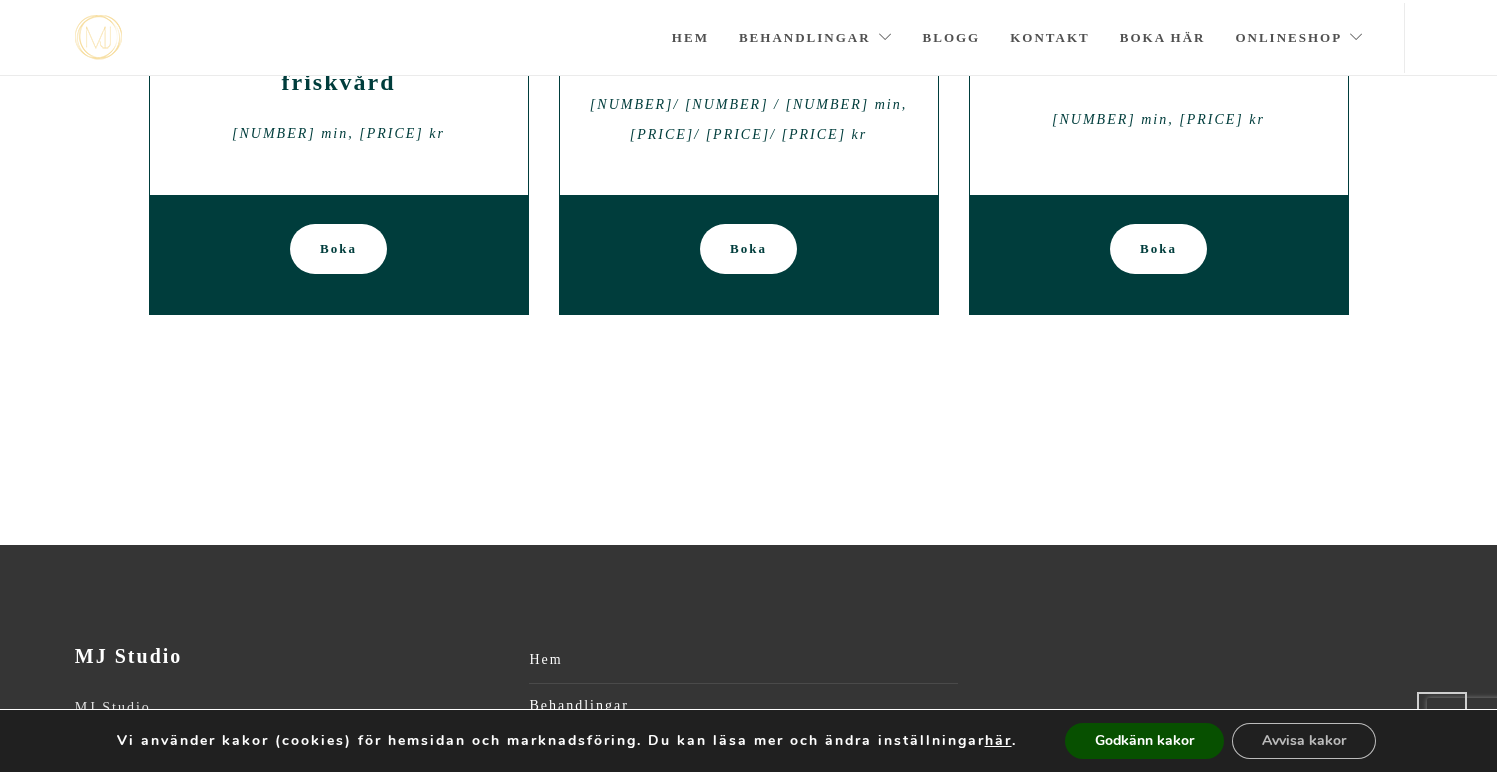 click on "Boka" at bounding box center (338, 249) 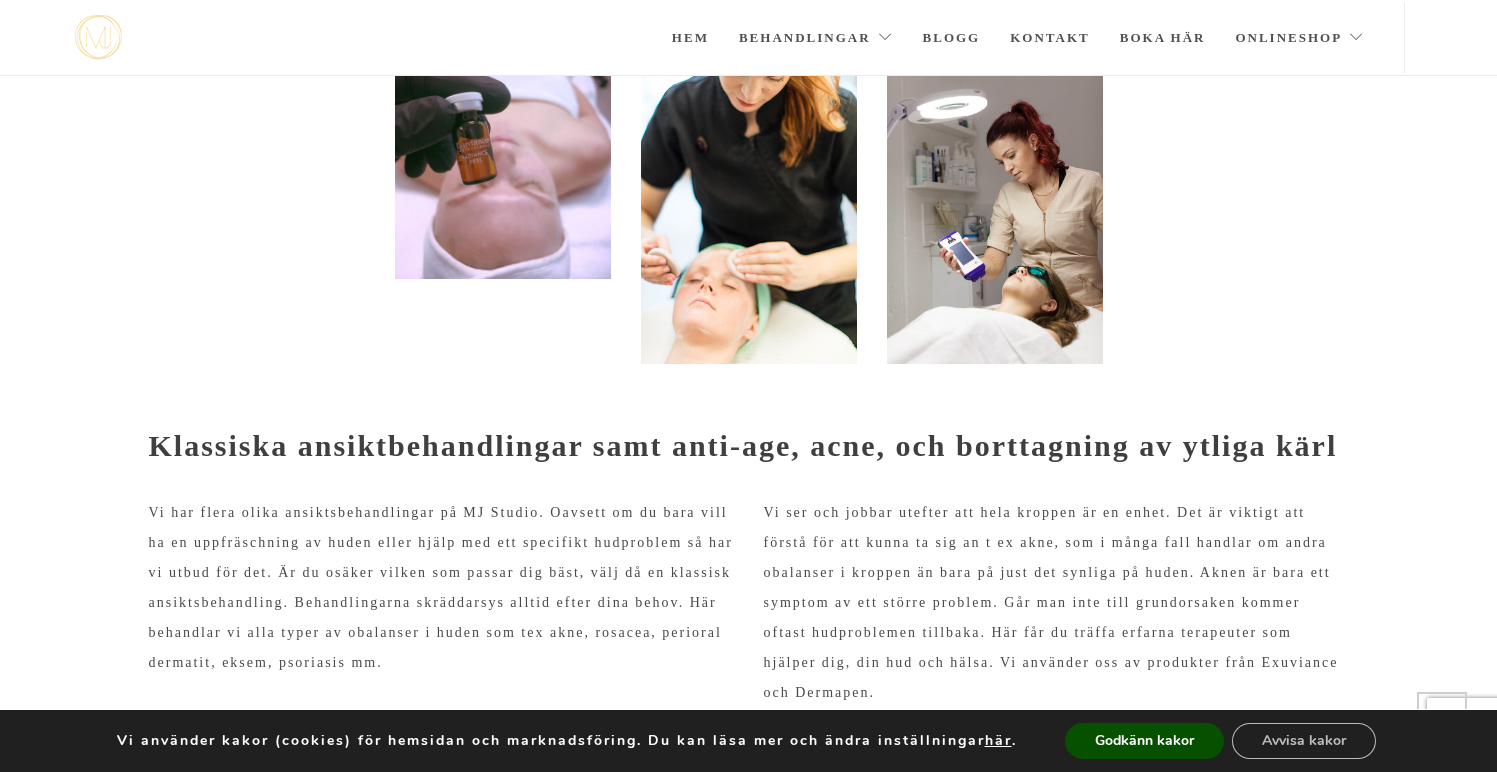 scroll, scrollTop: 0, scrollLeft: 0, axis: both 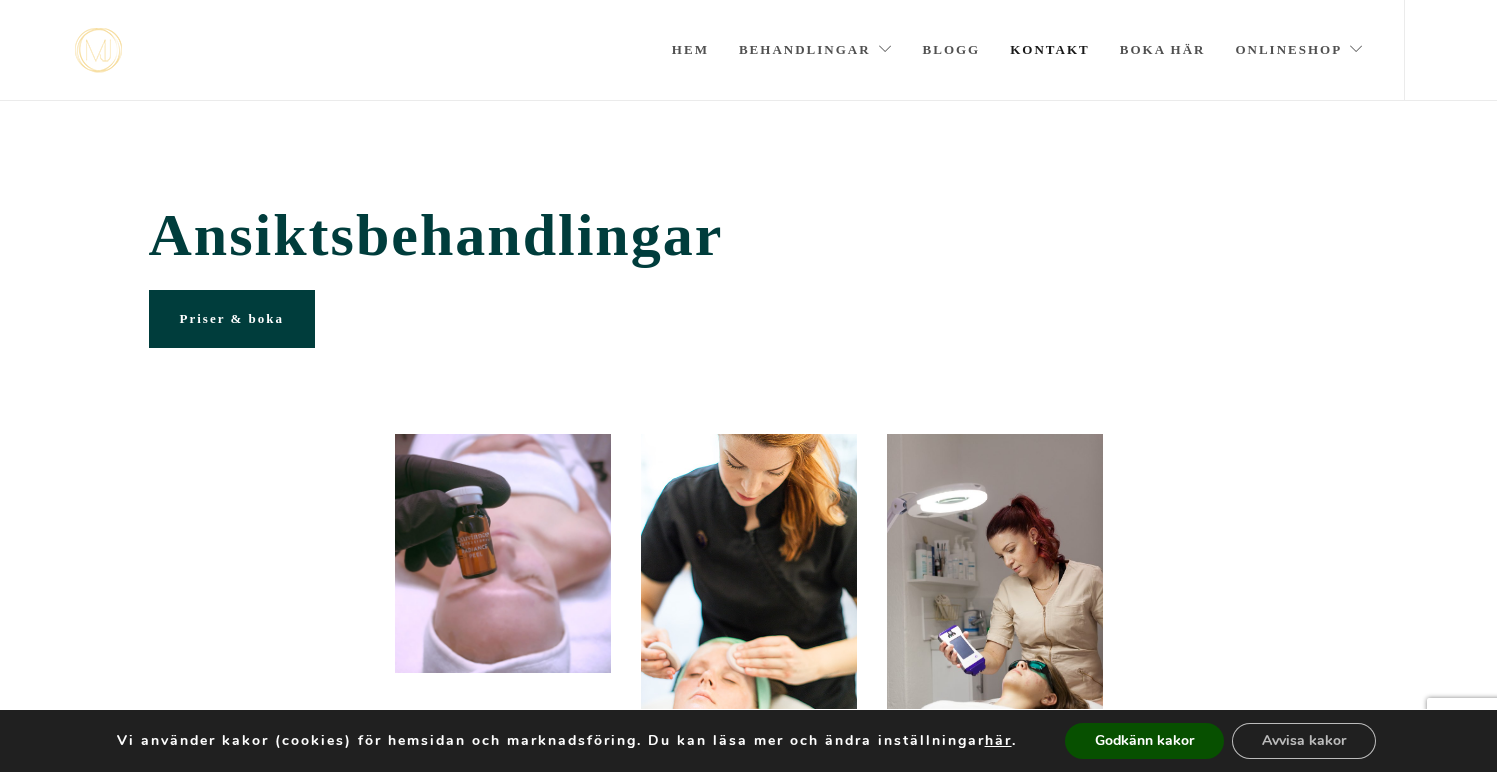 click on "Kontakt" at bounding box center [1050, 50] 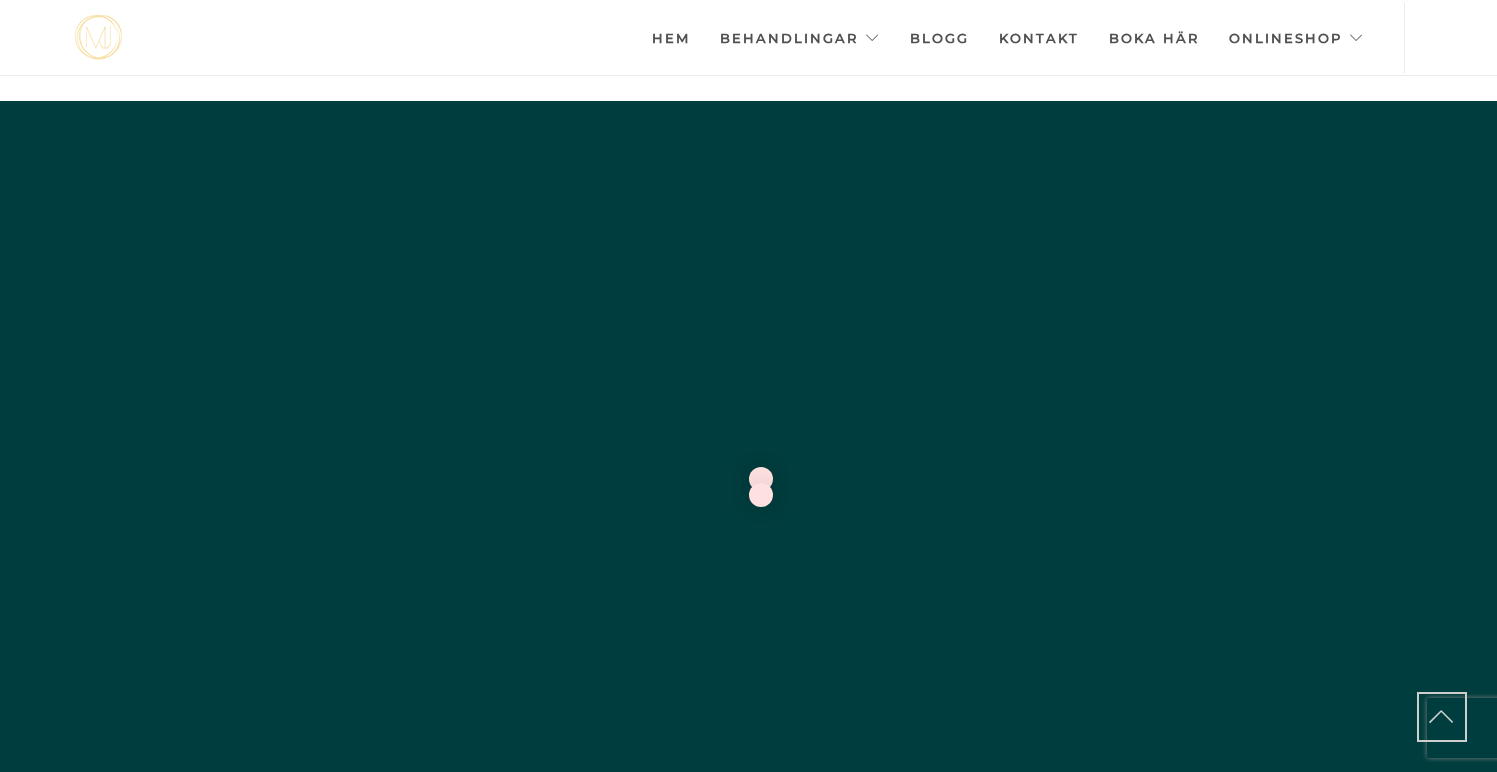 scroll, scrollTop: 6948, scrollLeft: 0, axis: vertical 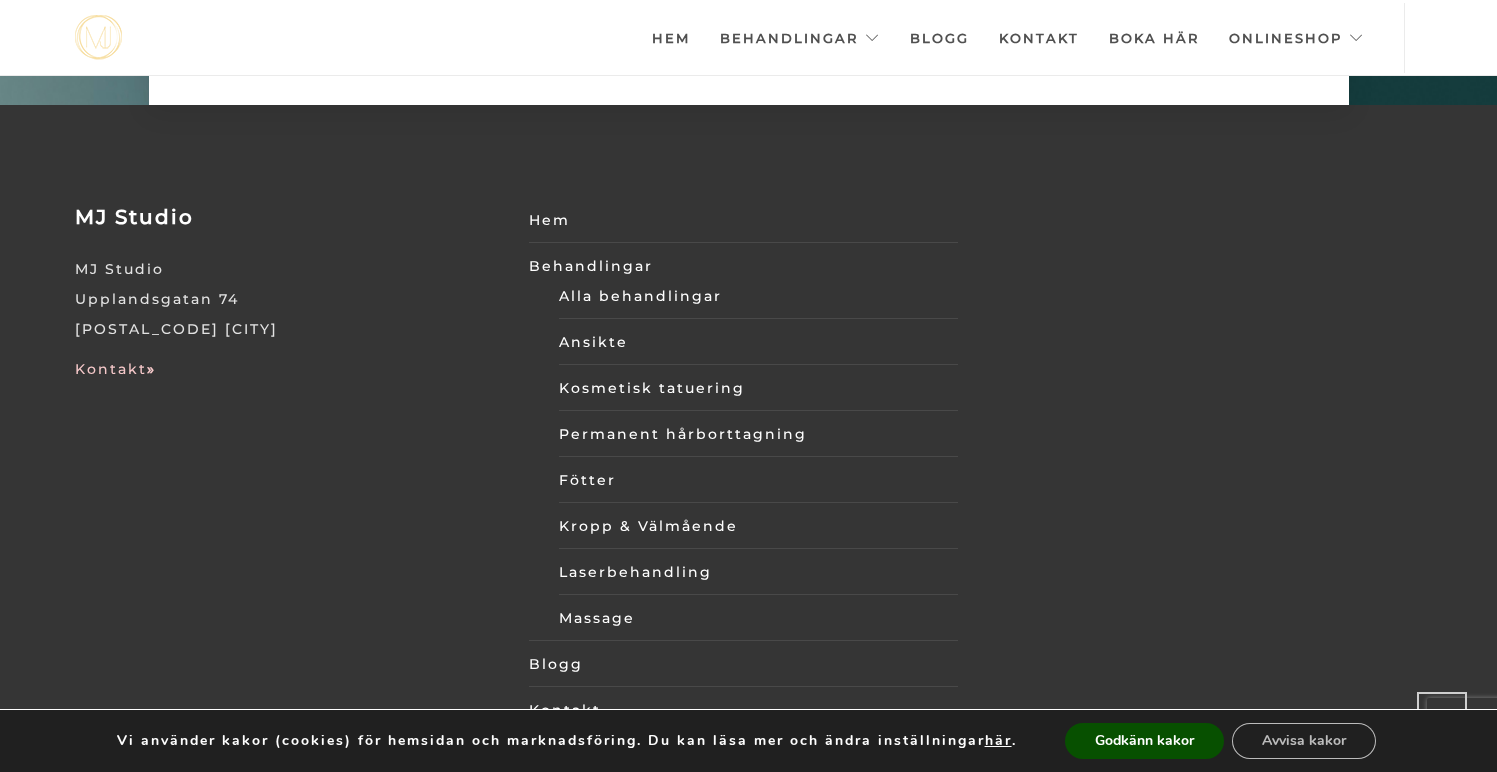 click on "Kontakt  »" at bounding box center [115, 369] 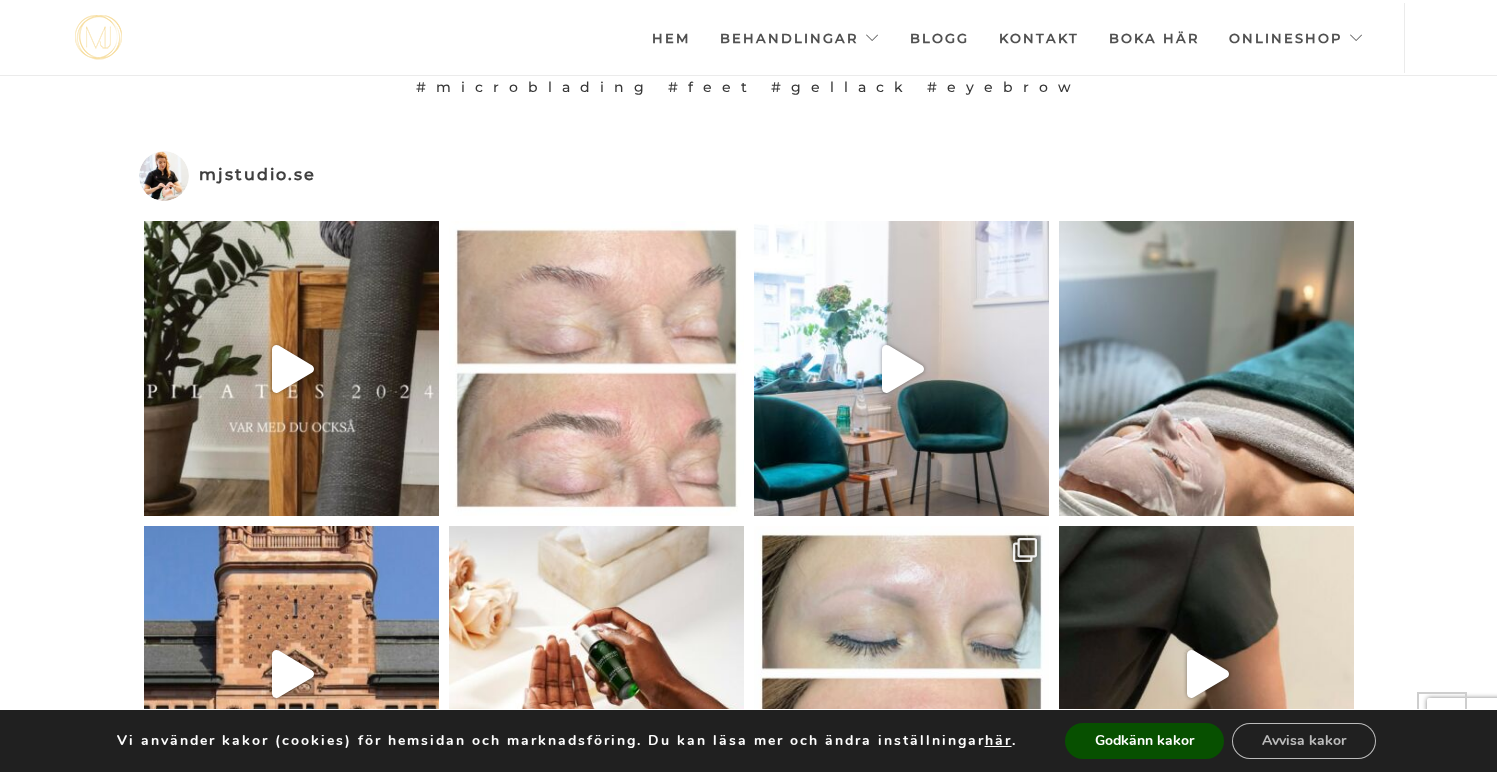 scroll, scrollTop: 4540, scrollLeft: 0, axis: vertical 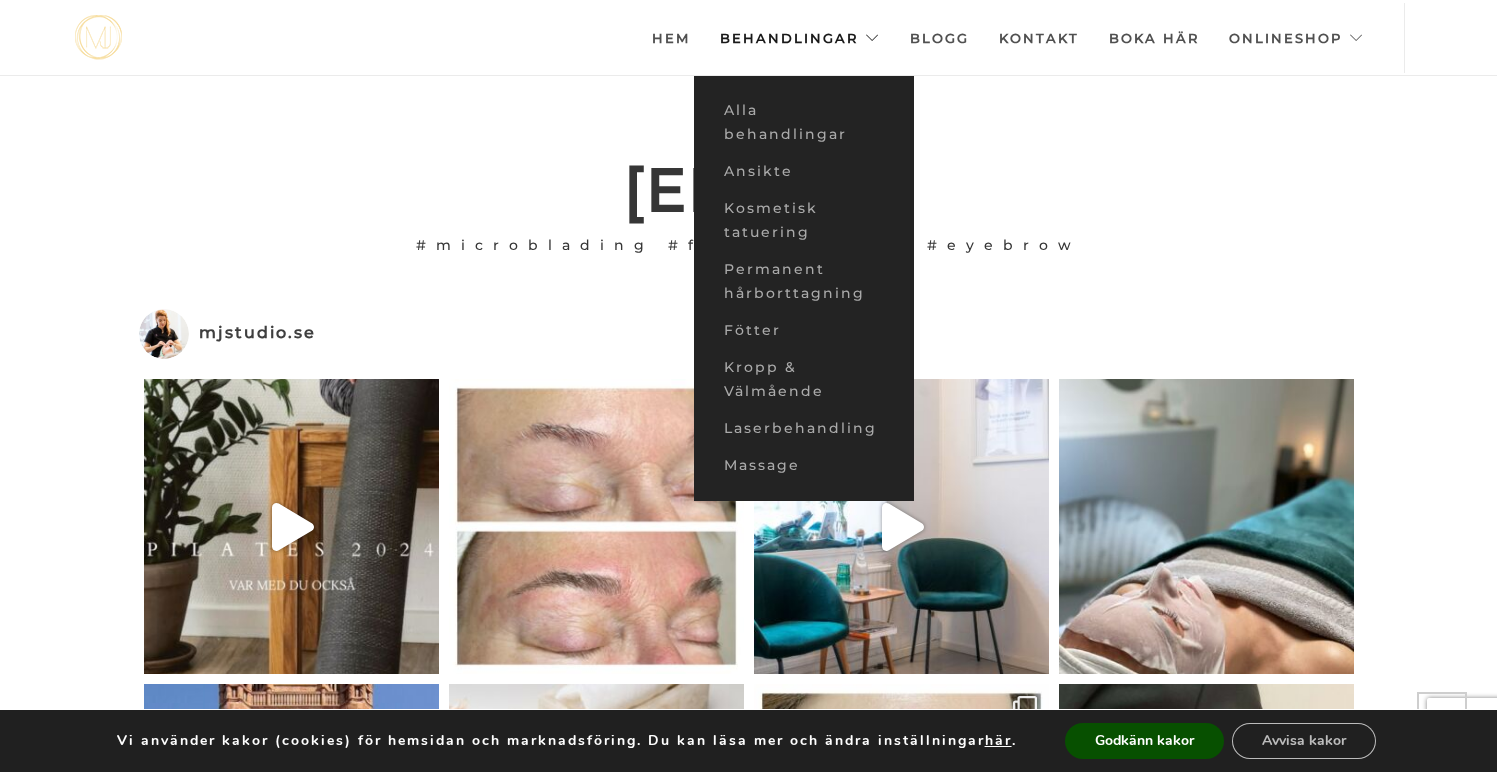 click on "Behandlingar" at bounding box center (800, 38) 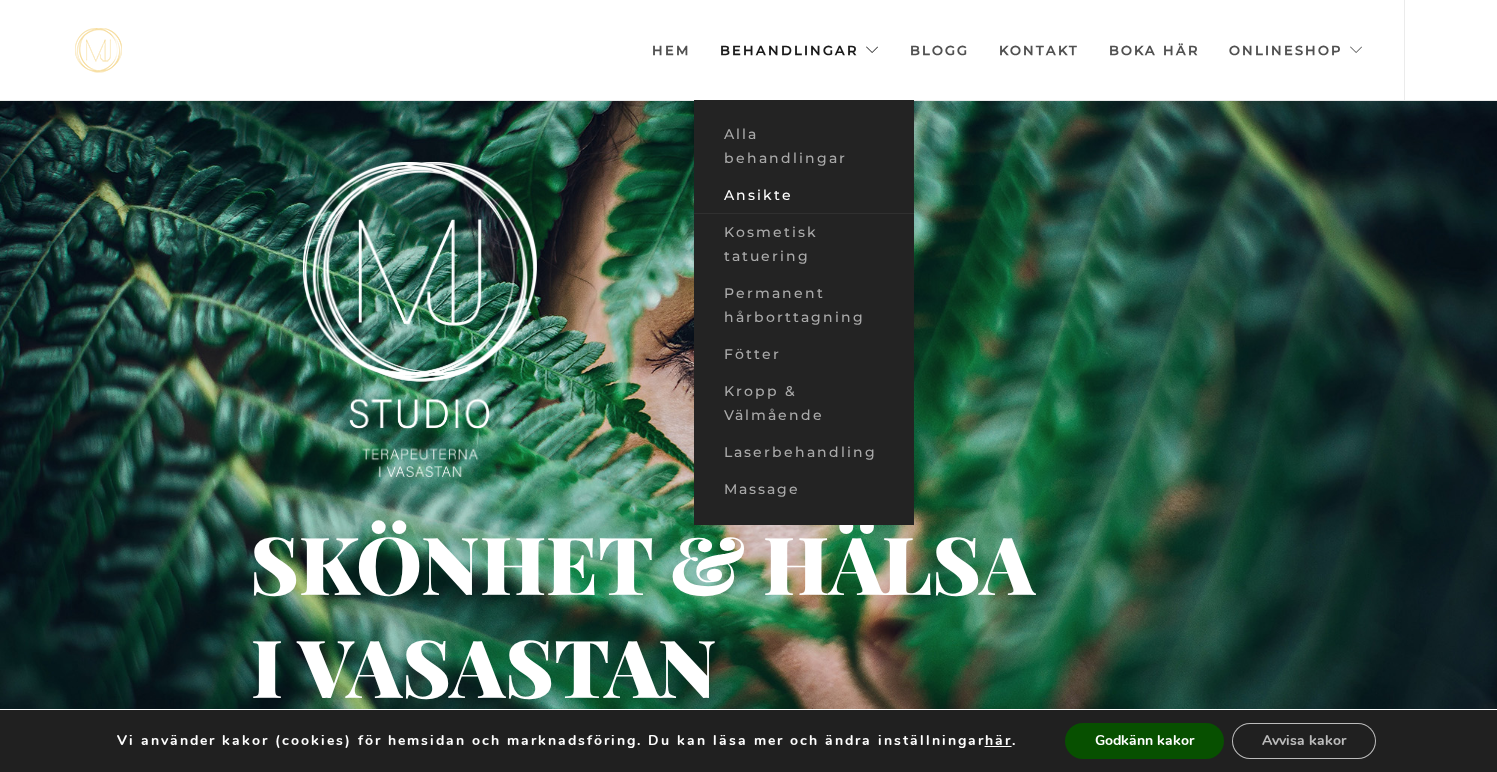 click on "Ansikte" at bounding box center (804, 195) 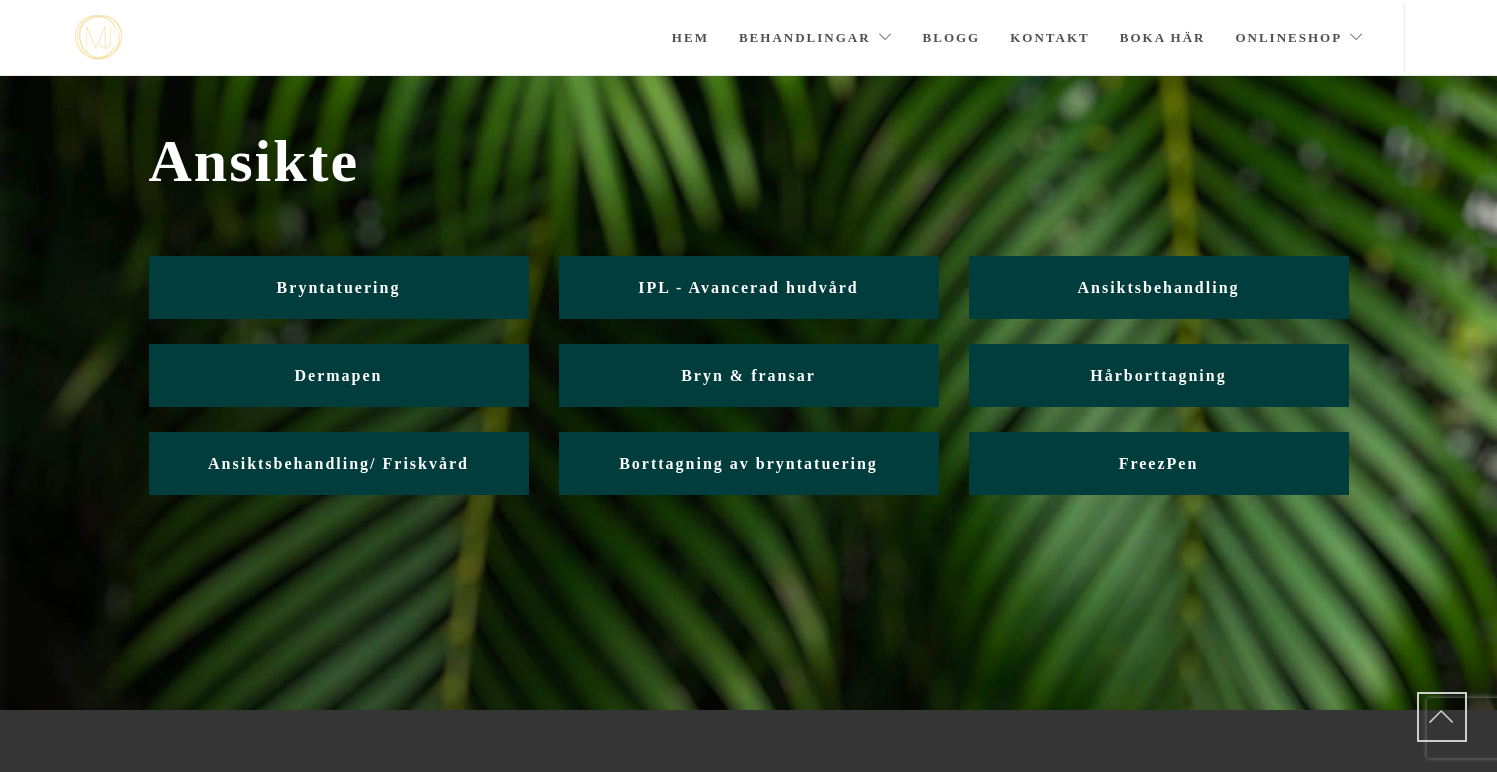 scroll, scrollTop: 0, scrollLeft: 0, axis: both 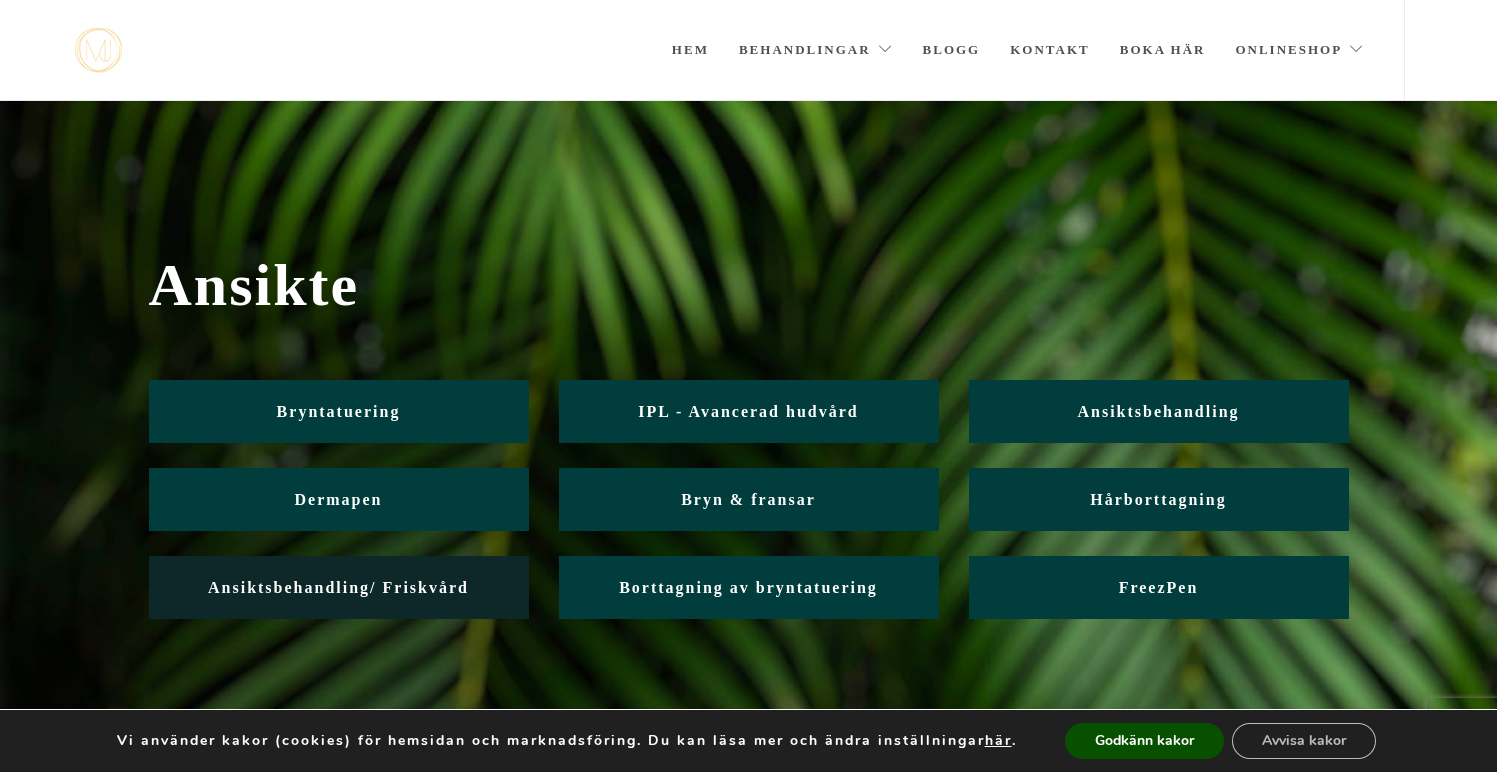 click on "Ansiktsbehandling/ Friskvård" at bounding box center (339, 587) 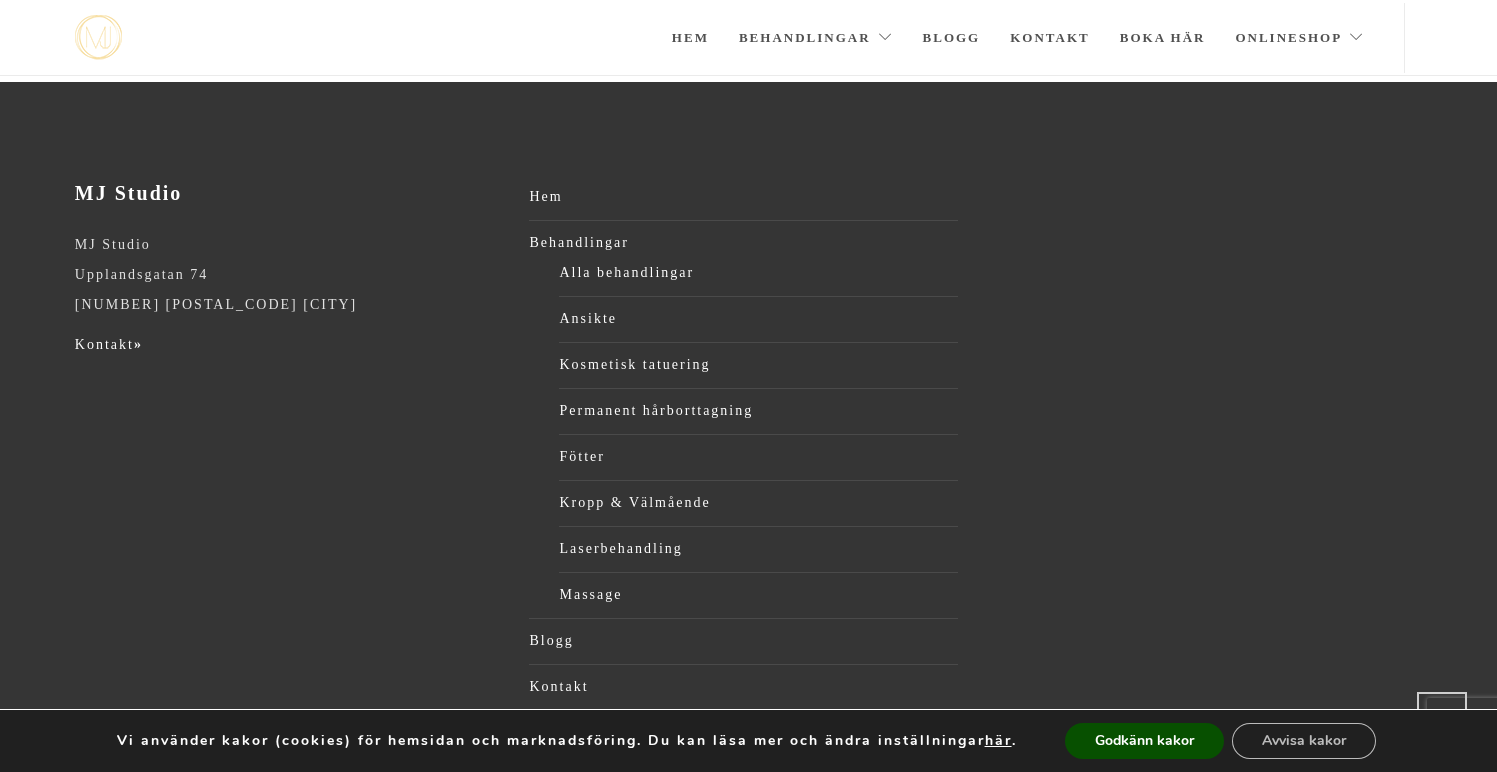 scroll, scrollTop: 1322, scrollLeft: 0, axis: vertical 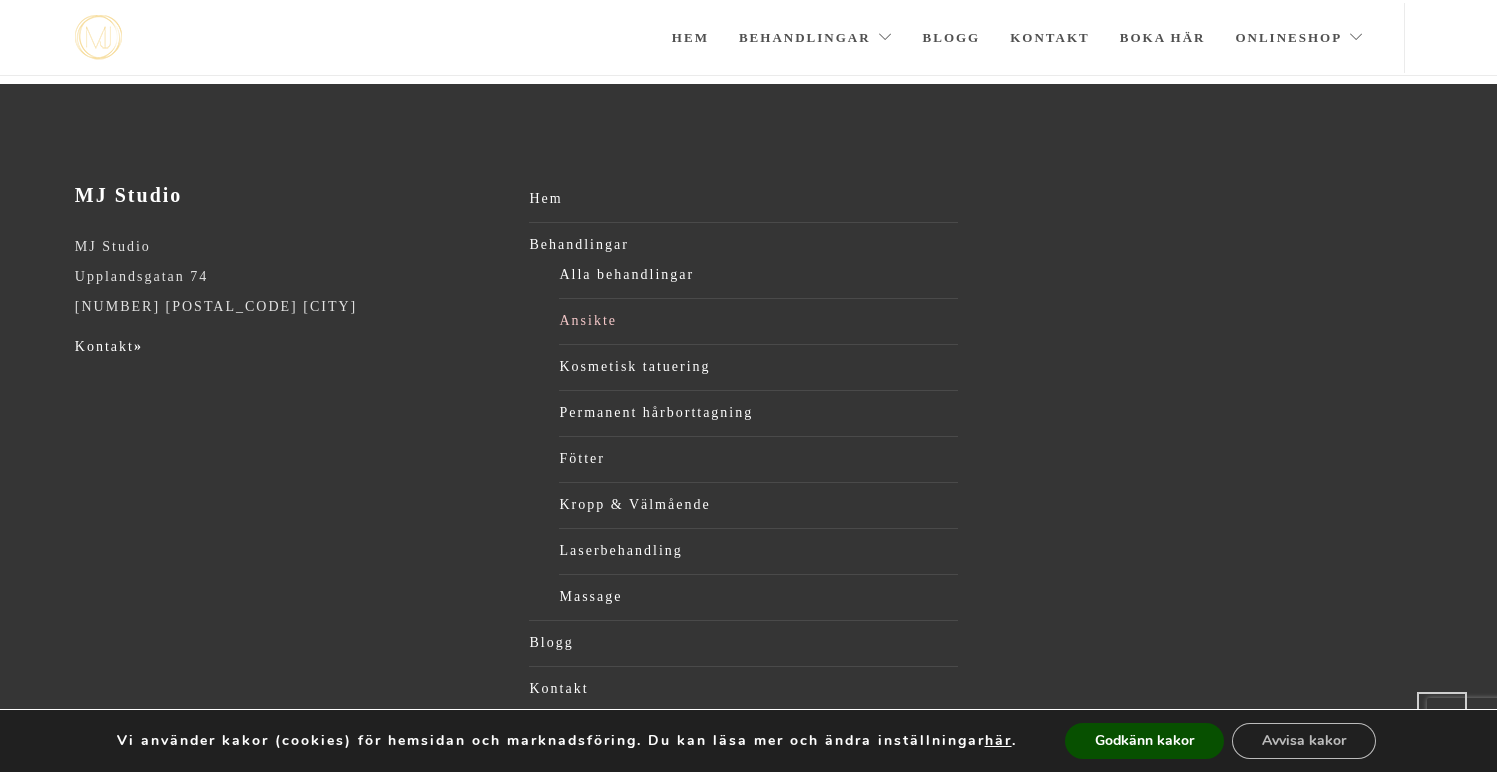 click on "Ansikte" at bounding box center [758, 321] 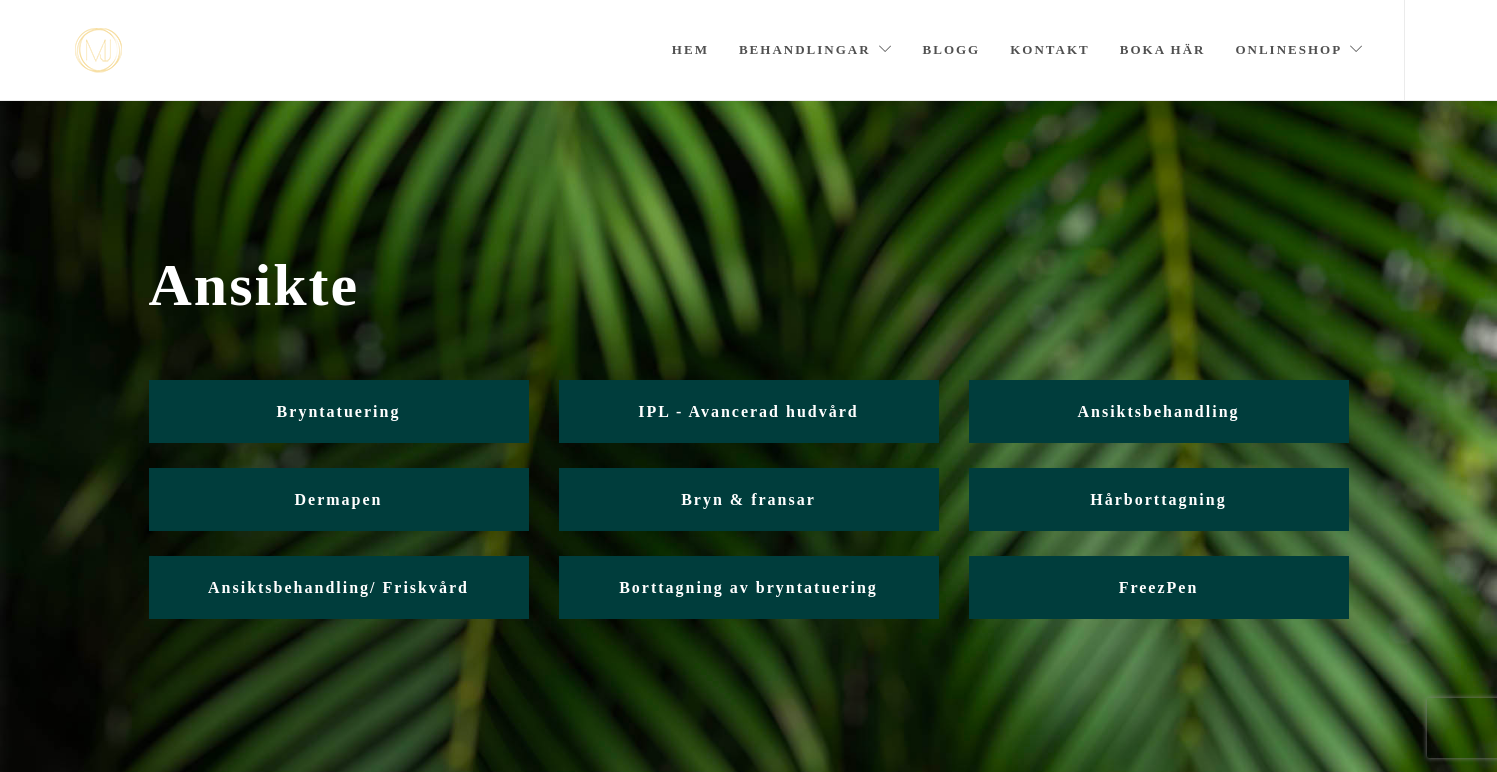 scroll, scrollTop: 0, scrollLeft: 0, axis: both 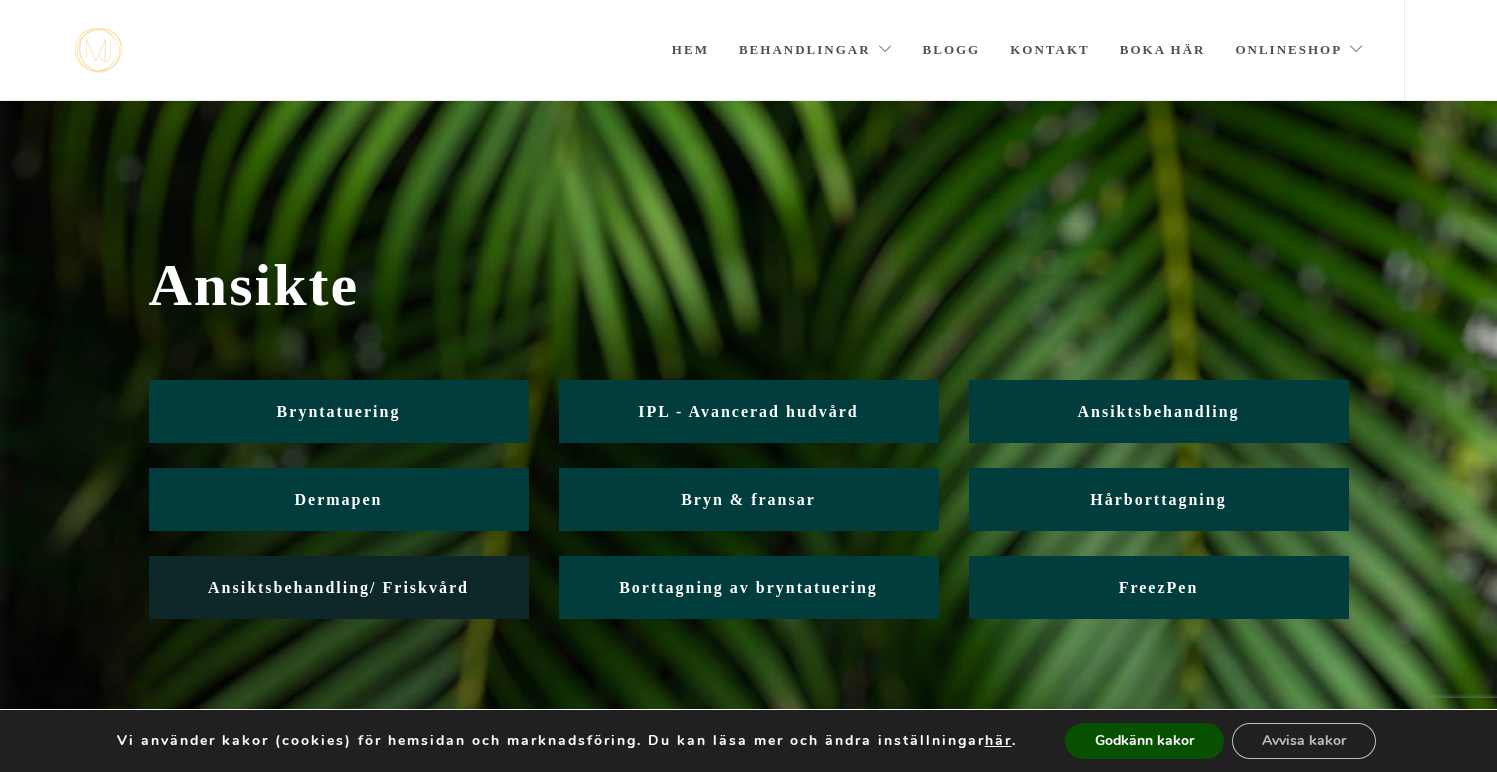 click on "Ansiktsbehandling/ Friskvård" at bounding box center [338, 587] 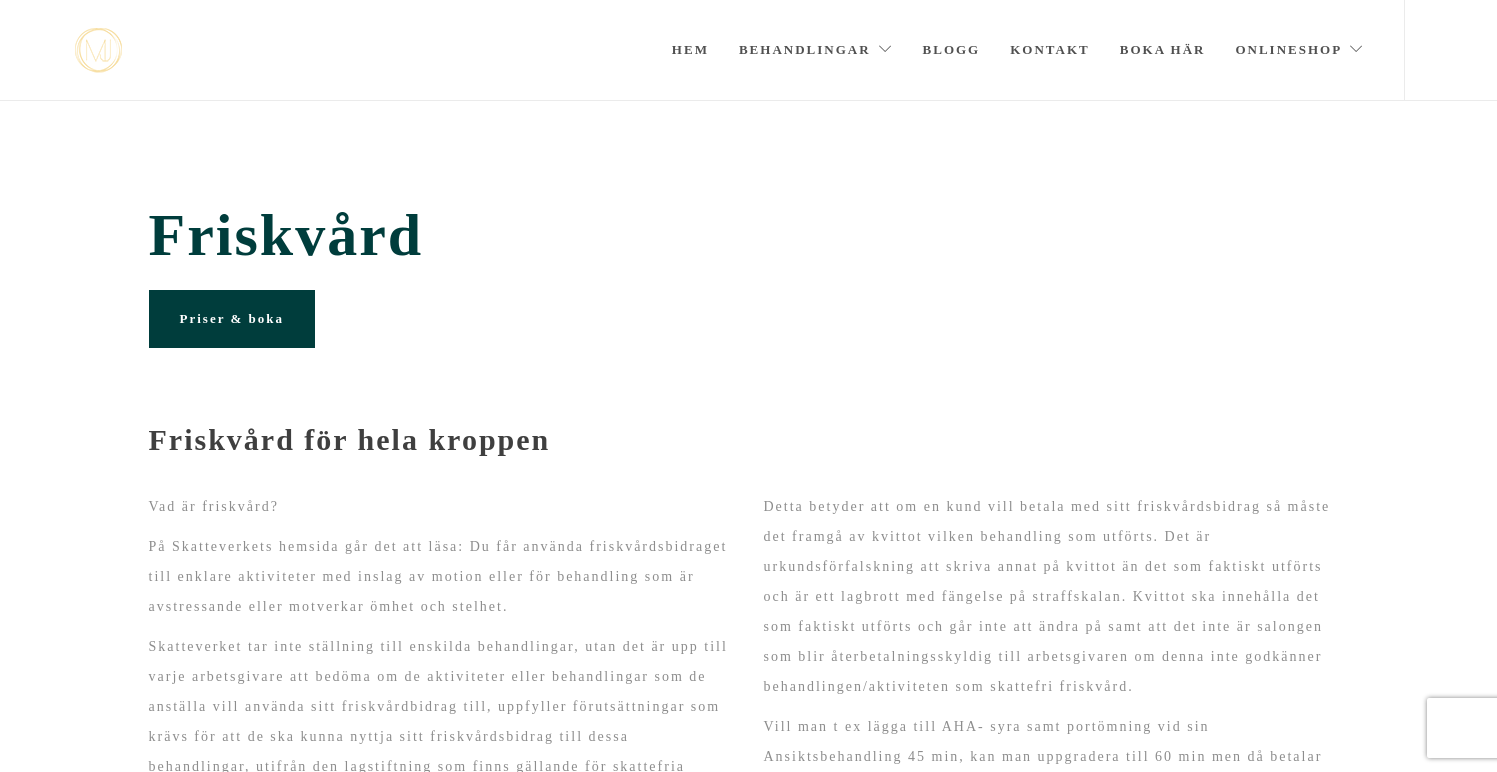 scroll, scrollTop: 4, scrollLeft: 0, axis: vertical 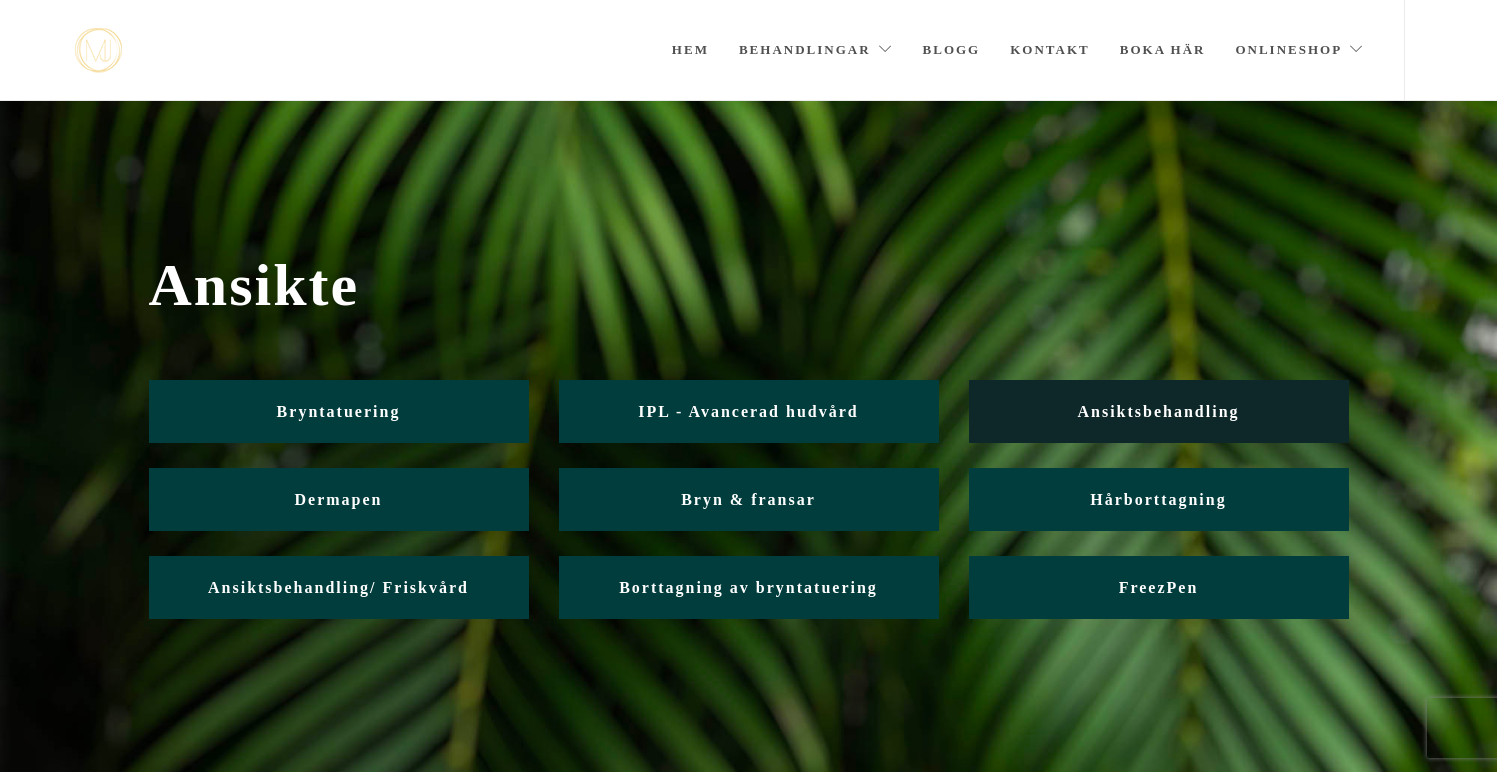 click on "Ansiktsbehandling" at bounding box center [1159, 411] 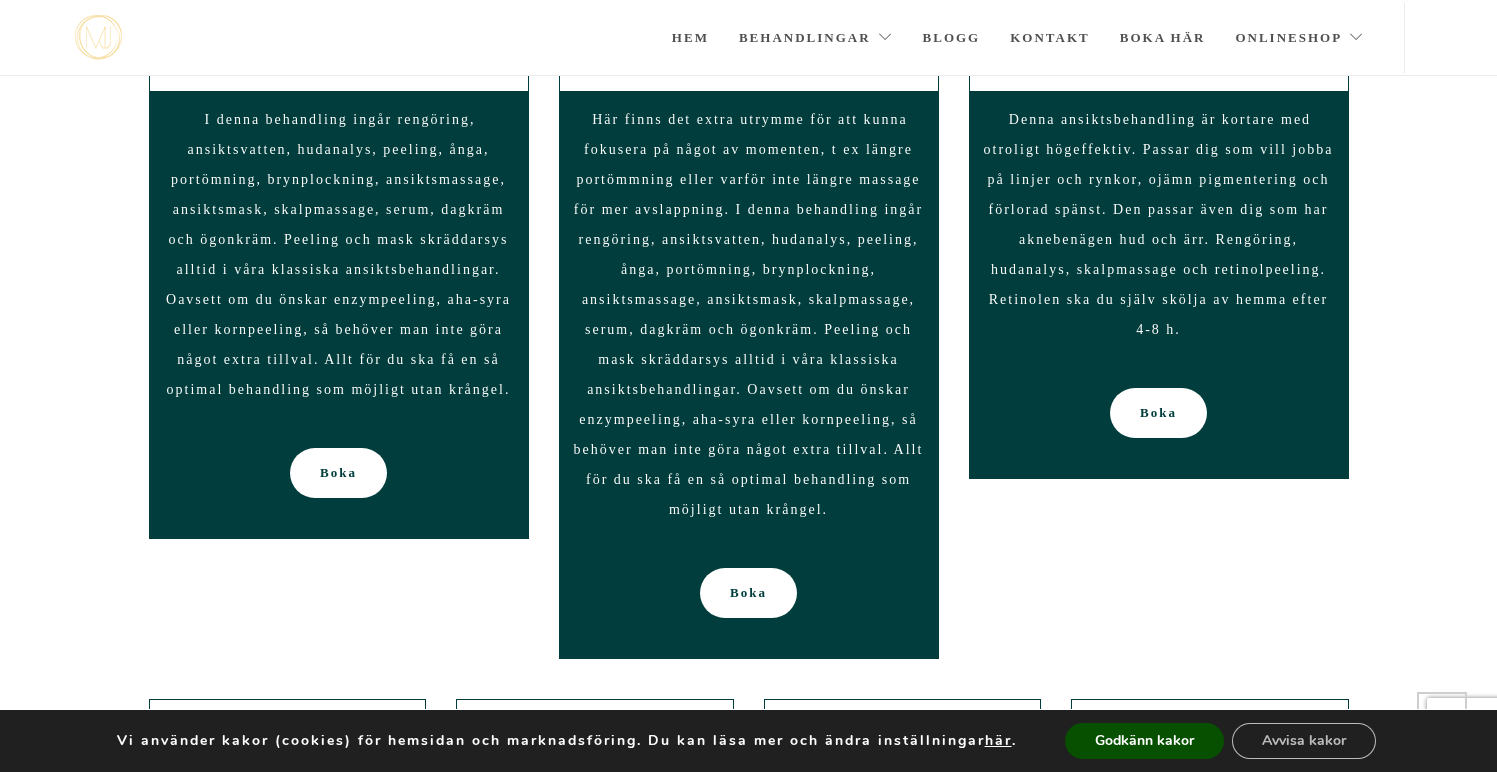 scroll, scrollTop: 1825, scrollLeft: 0, axis: vertical 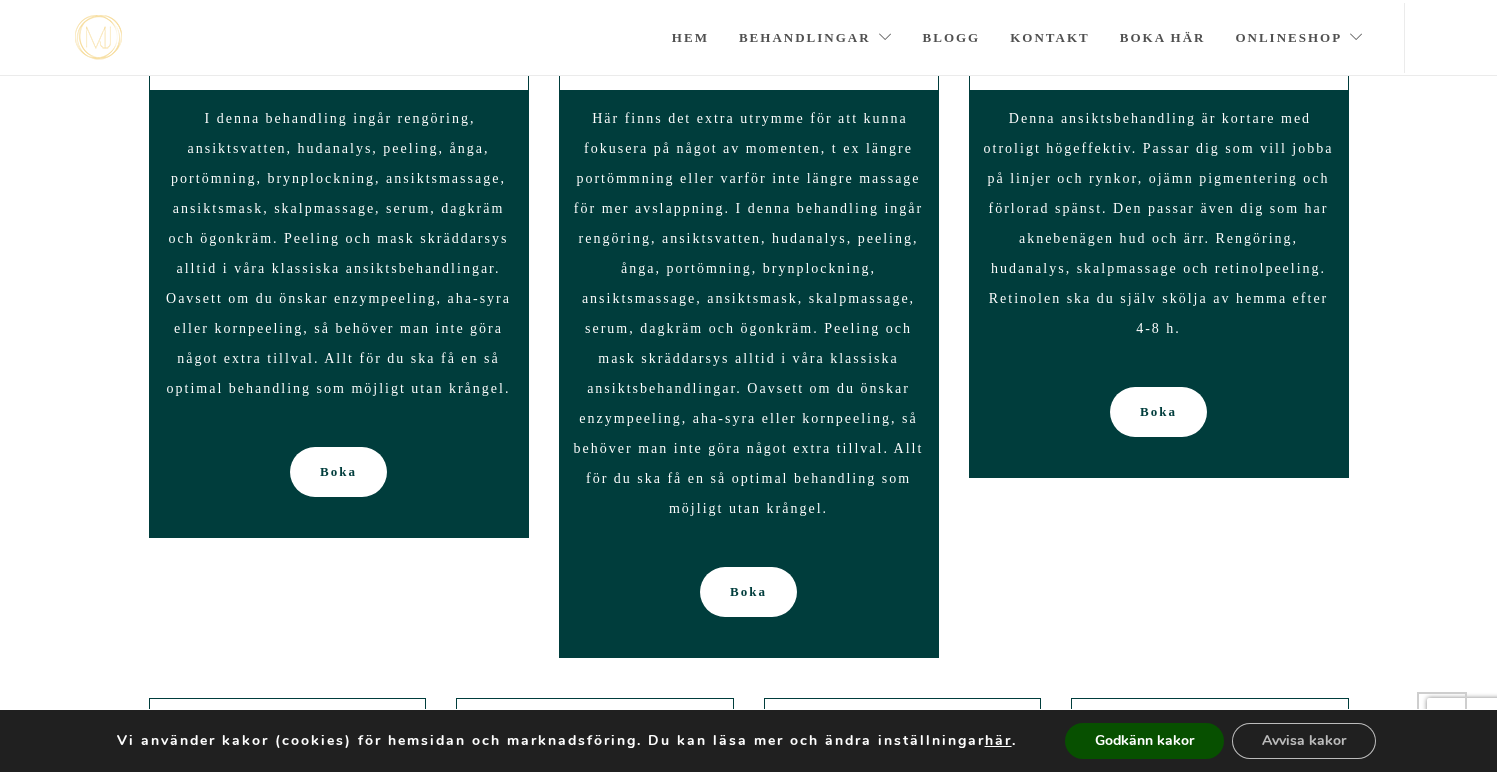 click on "Här finns det extra utrymme för att kunna fokusera på något av momenten, t ex längre portömmning eller varför inte längre massage för mer avslappning. I denna behandling ingår rengöring, ansiktsvatten, hudanalys, peeling, ånga, portömning, brynplockning, ansiktsmassage, ansiktsmask, skalpmassage, serum, dagkräm och ögonkräm. Peeling och mask skräddarsys alltid i våra klassiska ansiktsbehandlingar. Oavsett om du önskar enzympeeling, aha-syra eller kornpeeling, så behöver man inte göra något extra tillval. Allt för du ska få en så optimal behandling som möjligt utan krångel." at bounding box center (749, 313) 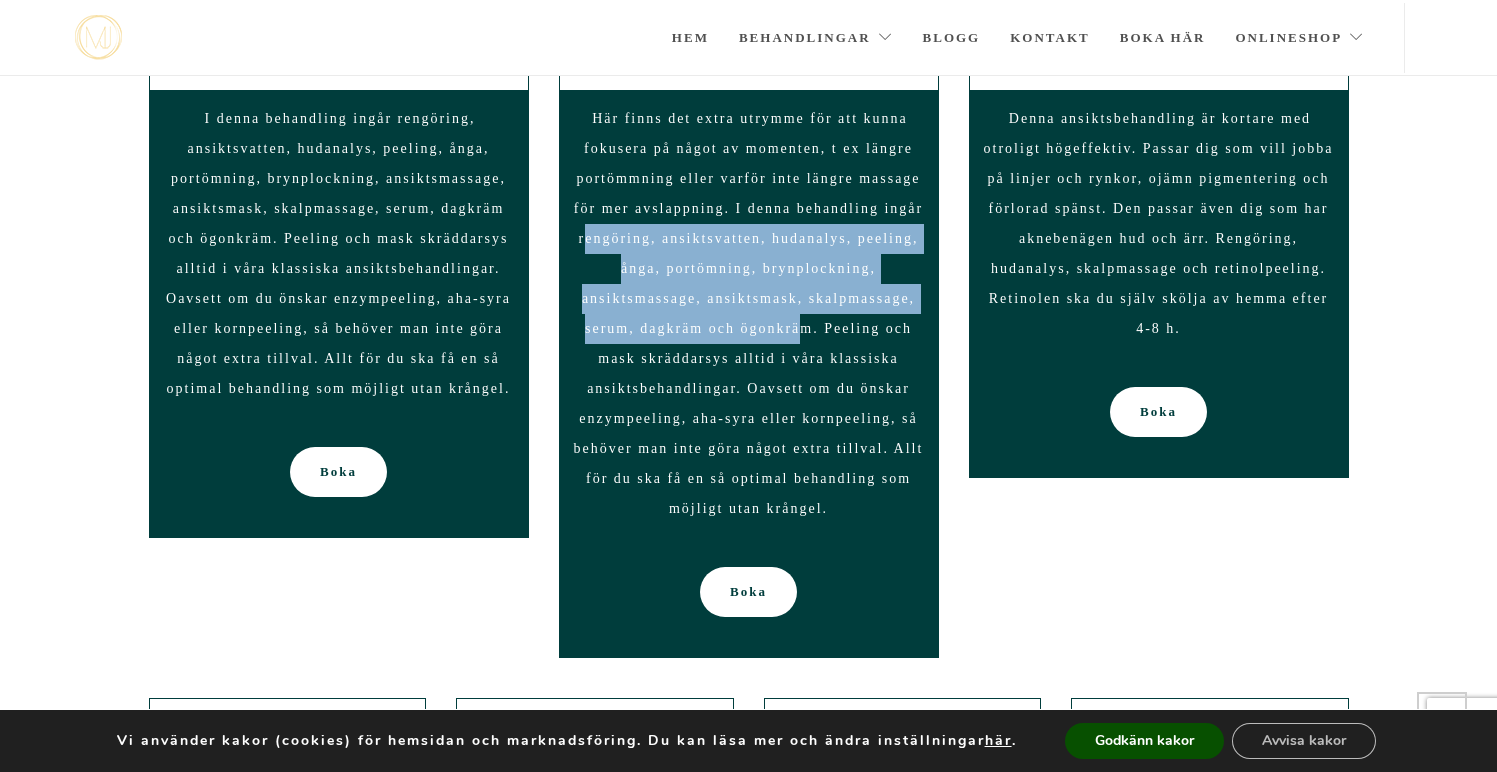 drag, startPoint x: 591, startPoint y: 423, endPoint x: 780, endPoint y: 548, distance: 226.59656 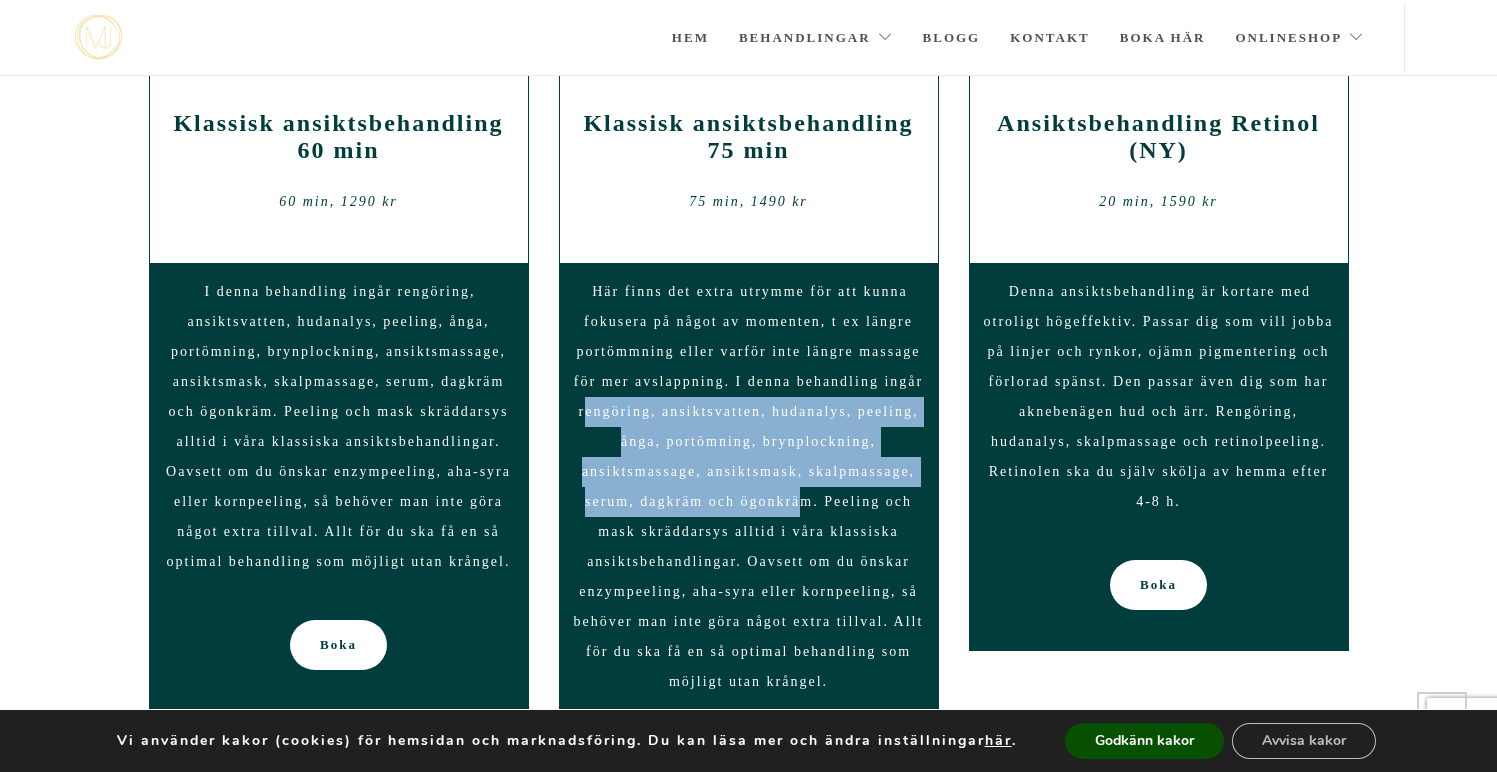 scroll, scrollTop: 1651, scrollLeft: 0, axis: vertical 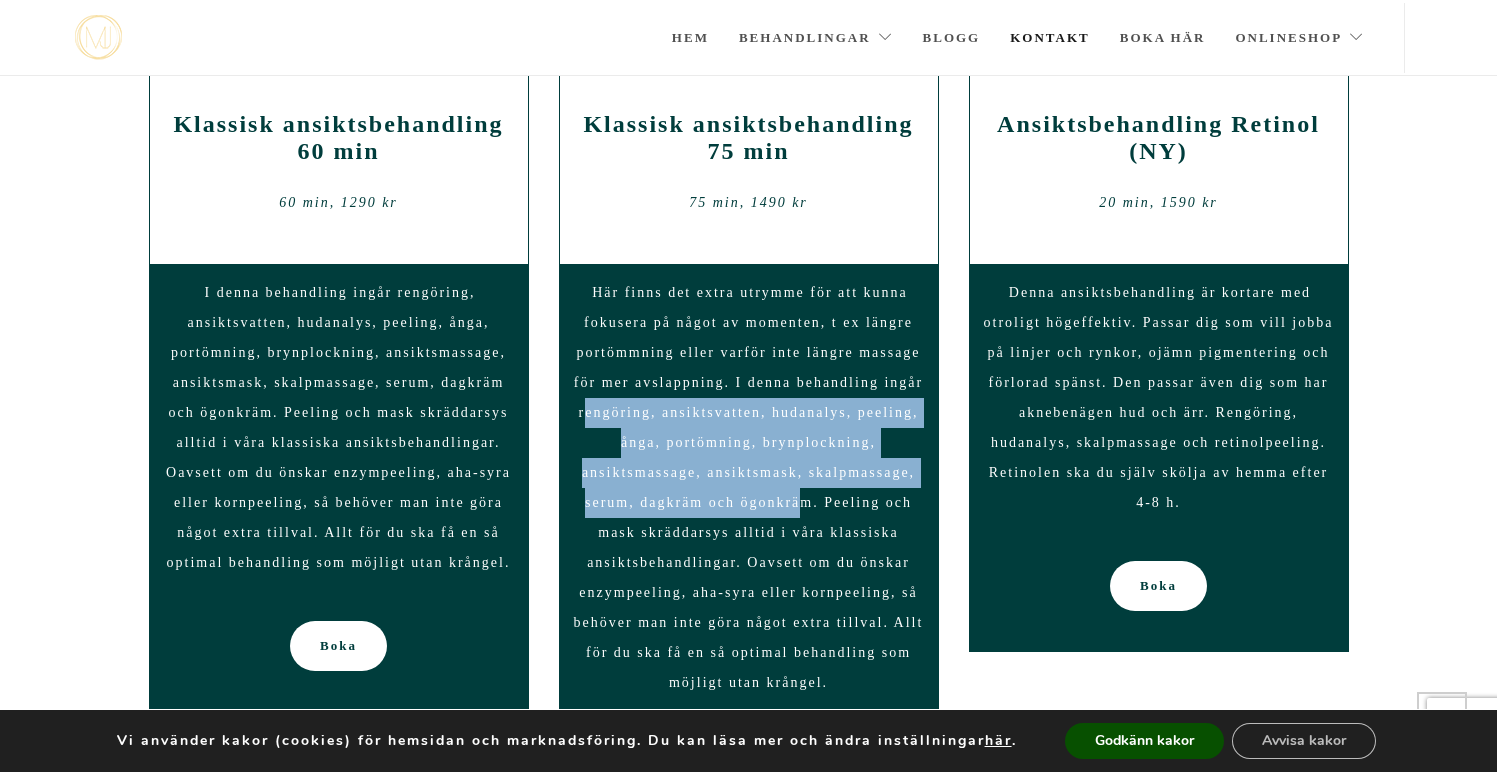 click on "Kontakt" at bounding box center [1050, 38] 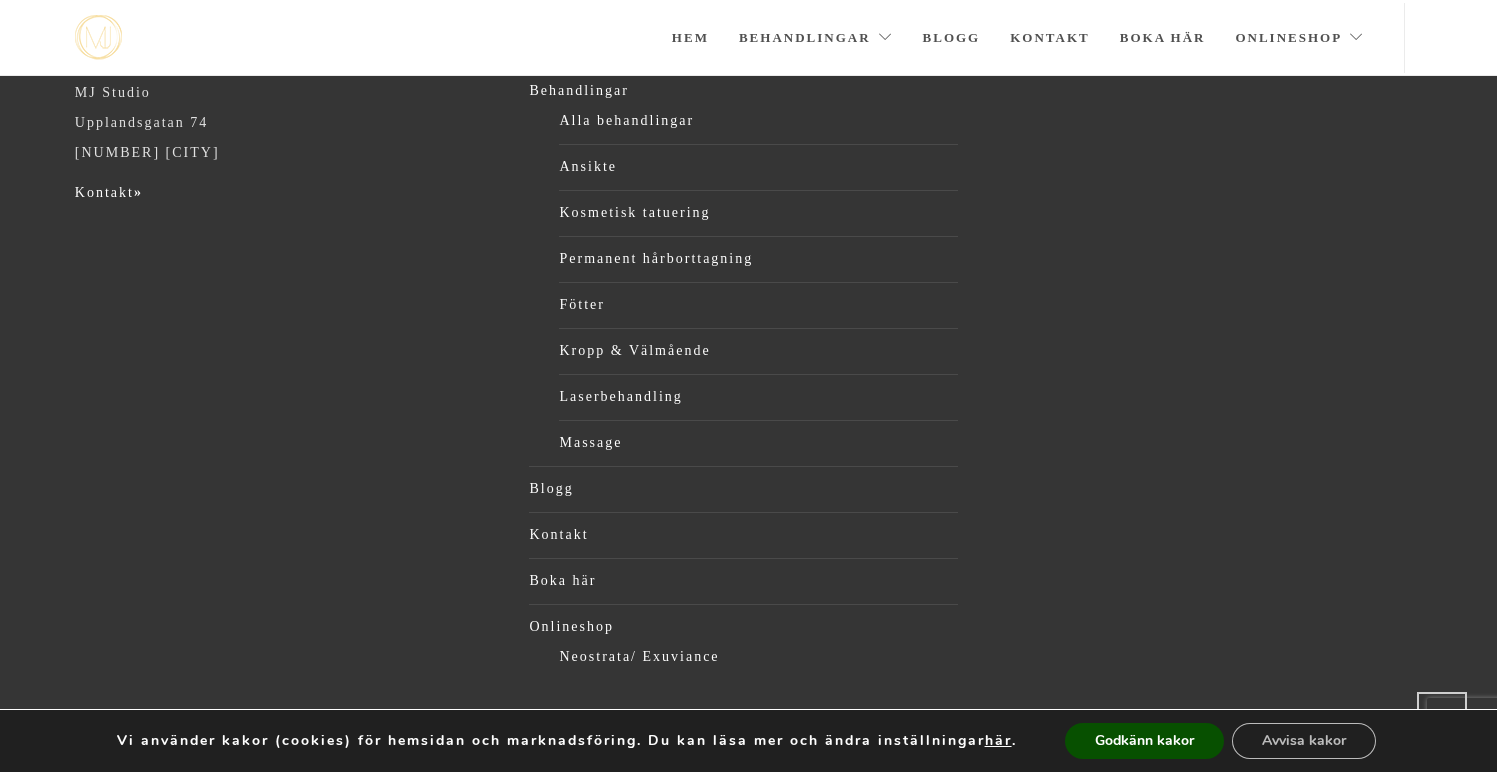 scroll, scrollTop: 3861, scrollLeft: 0, axis: vertical 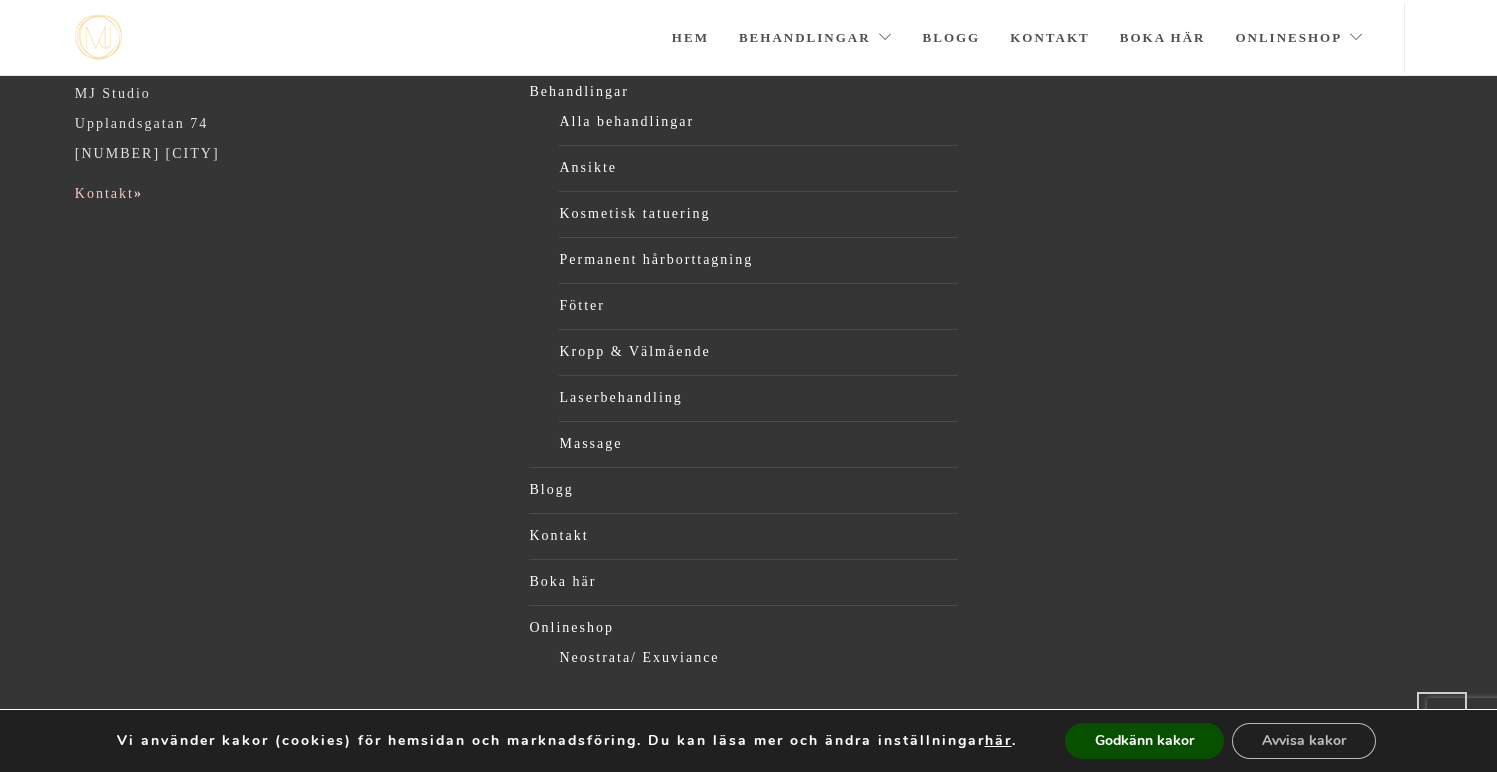click on "»" at bounding box center (138, 193) 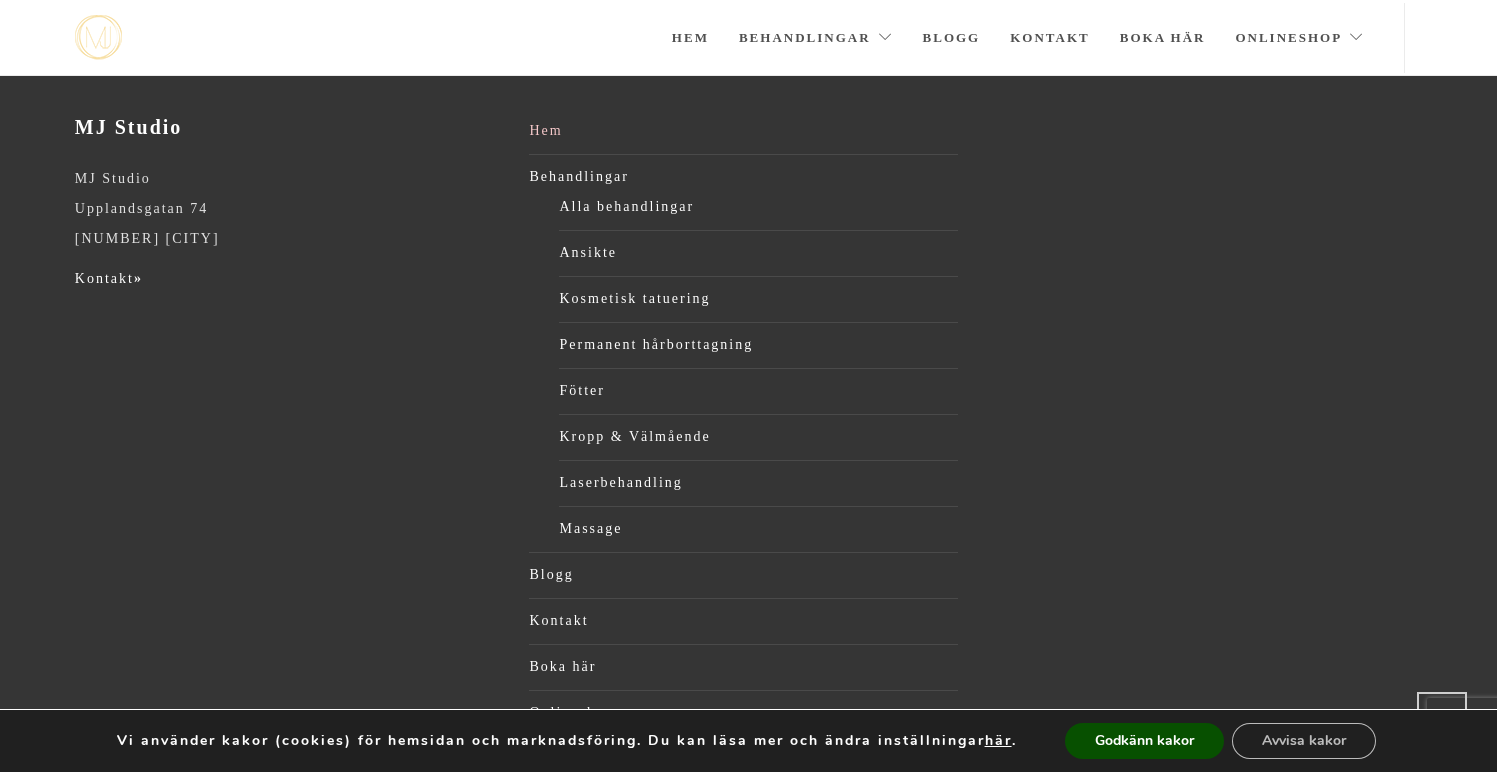 scroll, scrollTop: 4135, scrollLeft: 0, axis: vertical 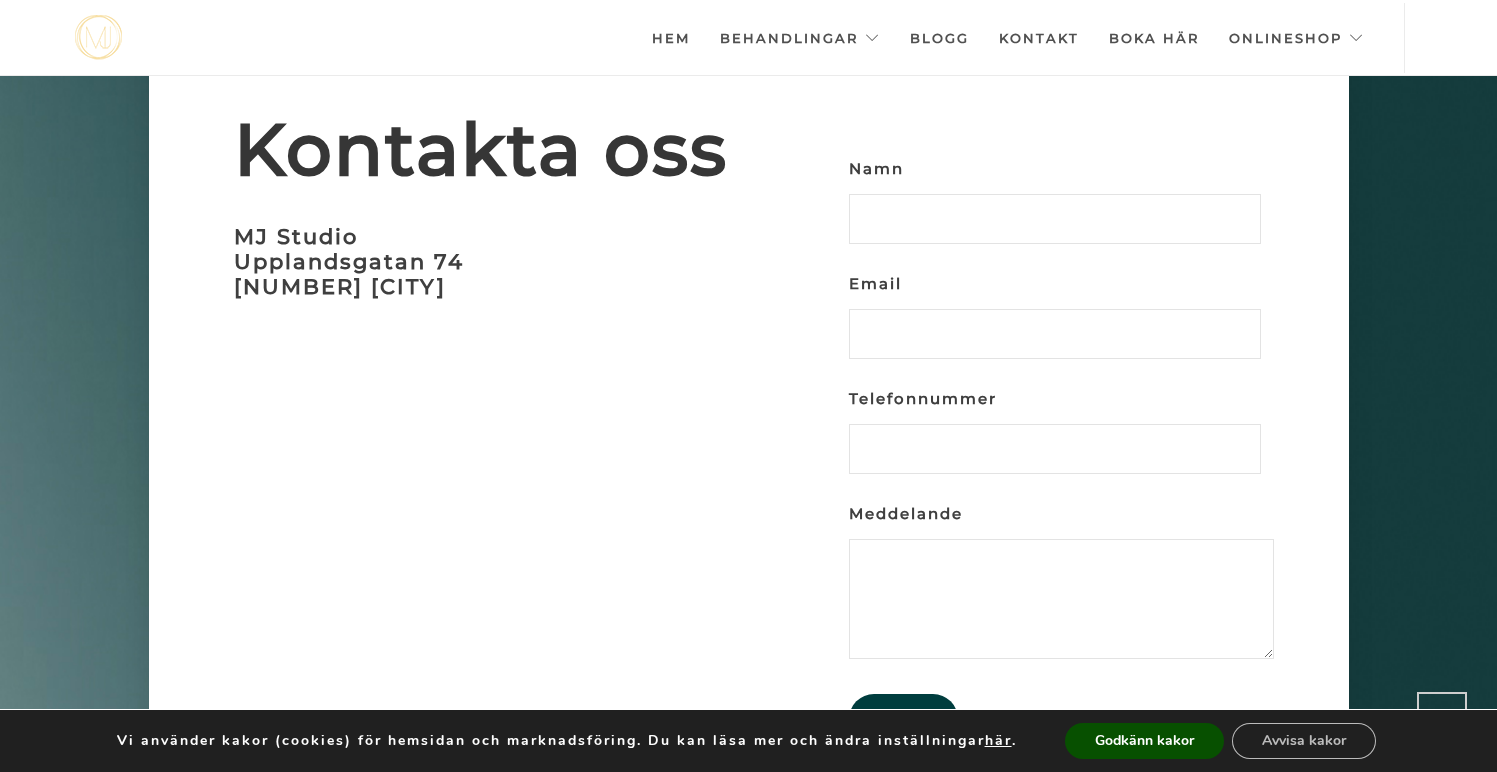 click on "Namn" at bounding box center (1055, 219) 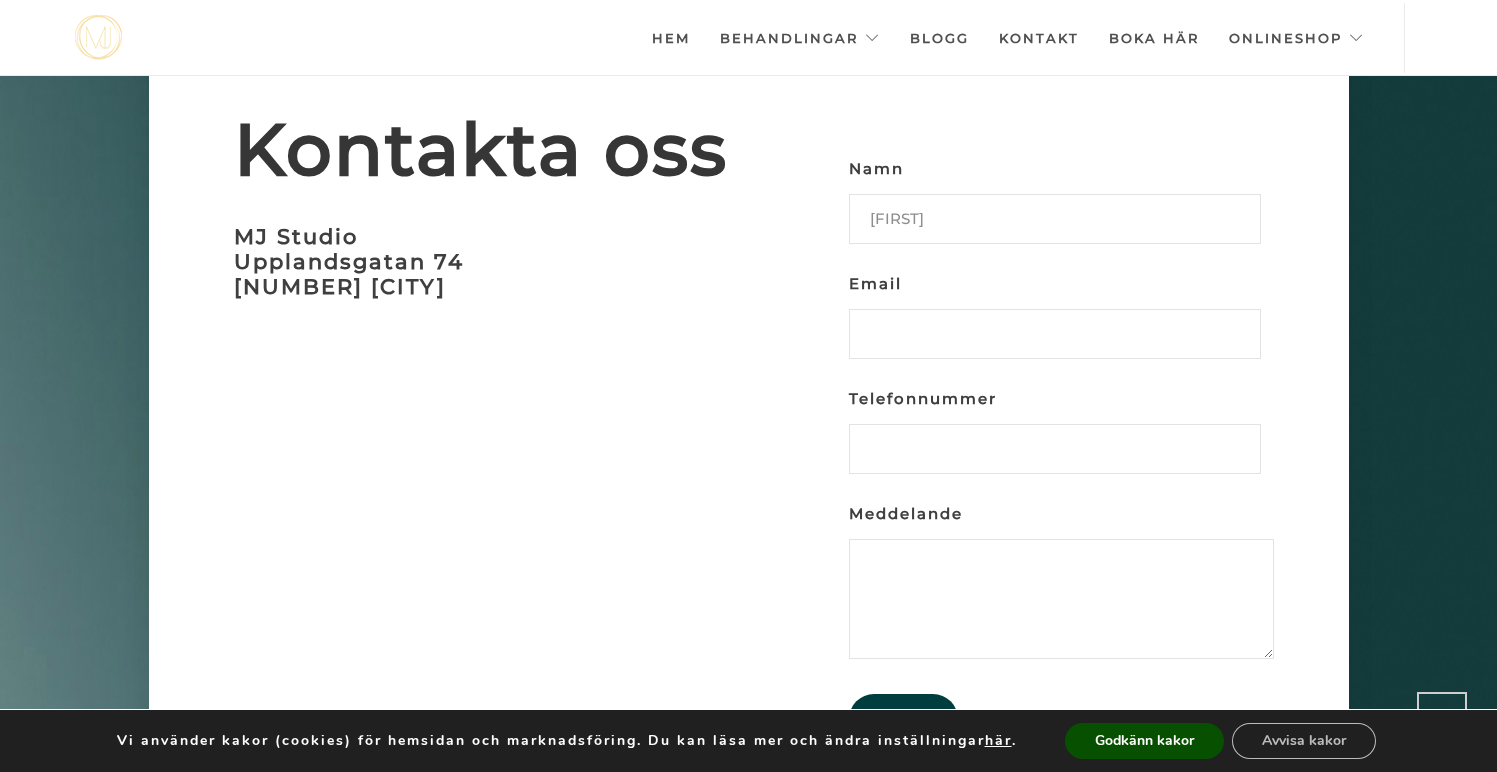 type on "[FIRST] [LAST]" 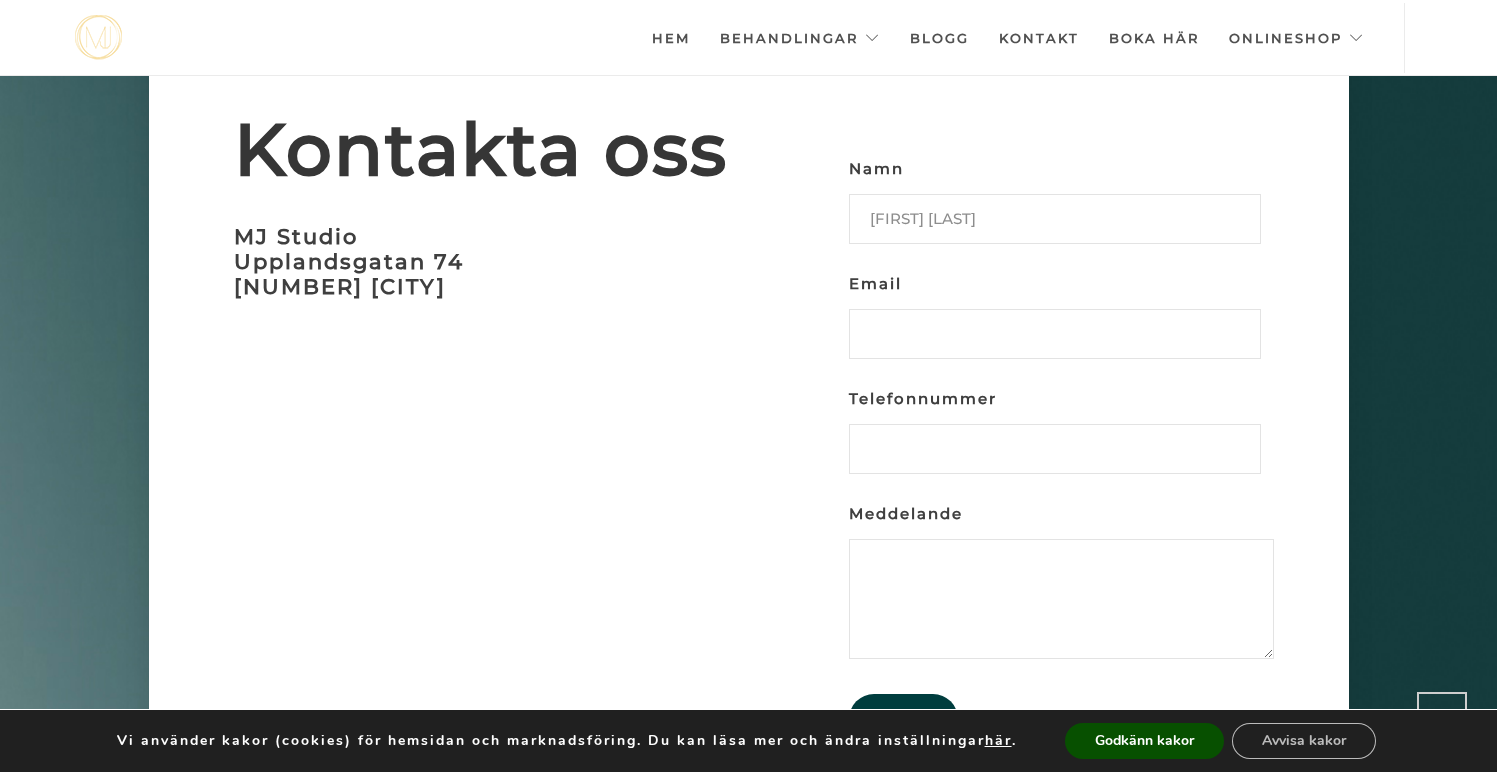 type on "[EMAIL]" 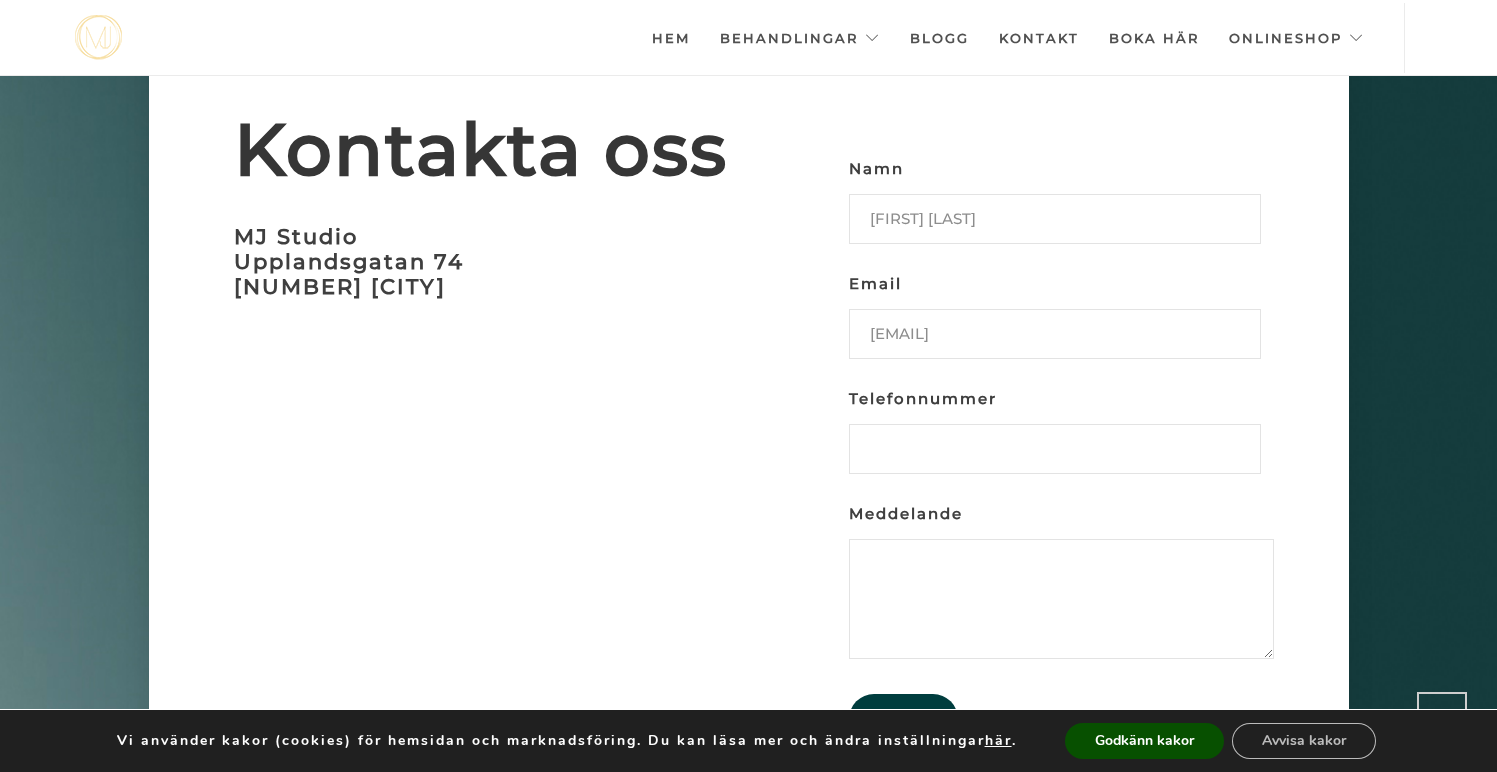 type on "[PHONE]" 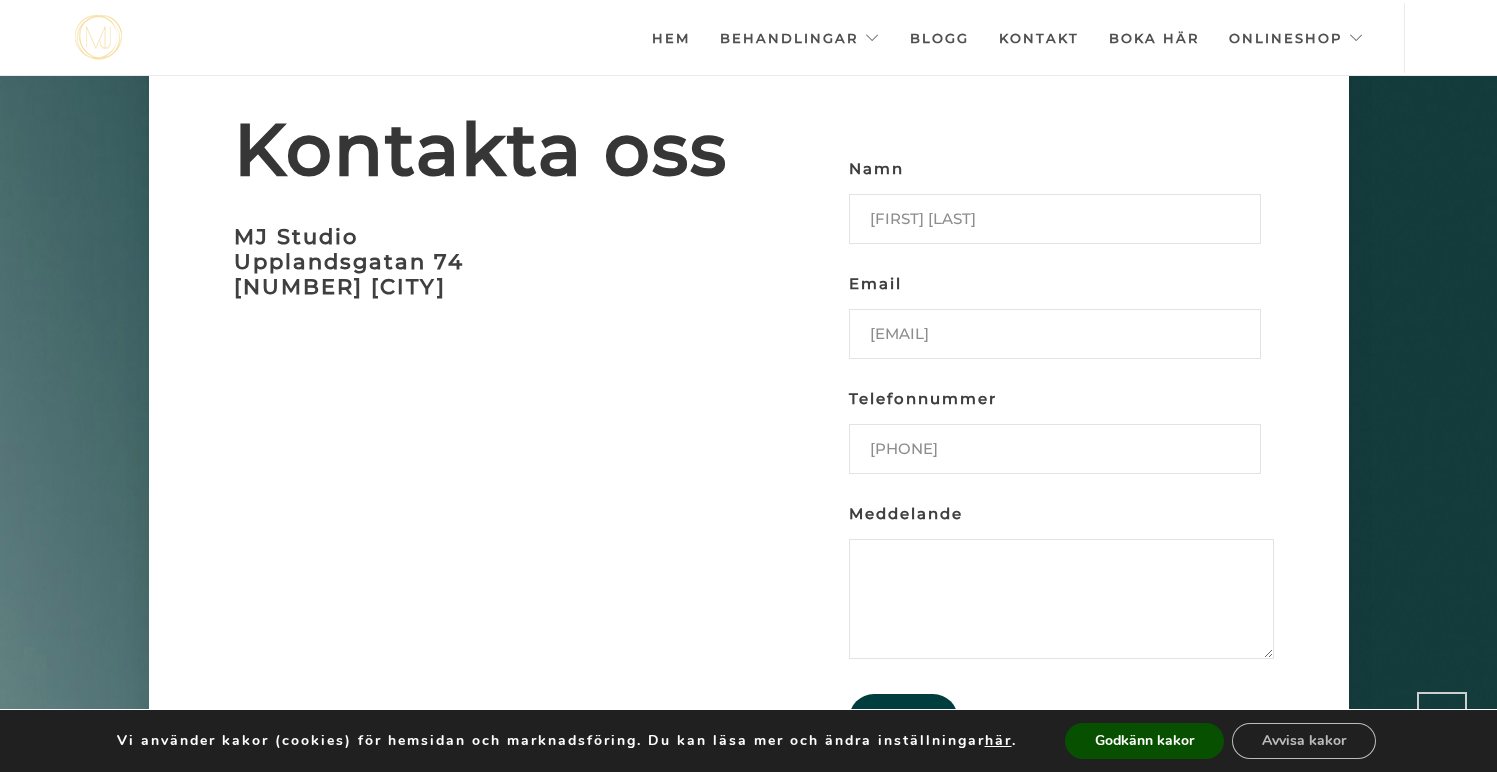 click on "Meddelande" at bounding box center [1061, 599] 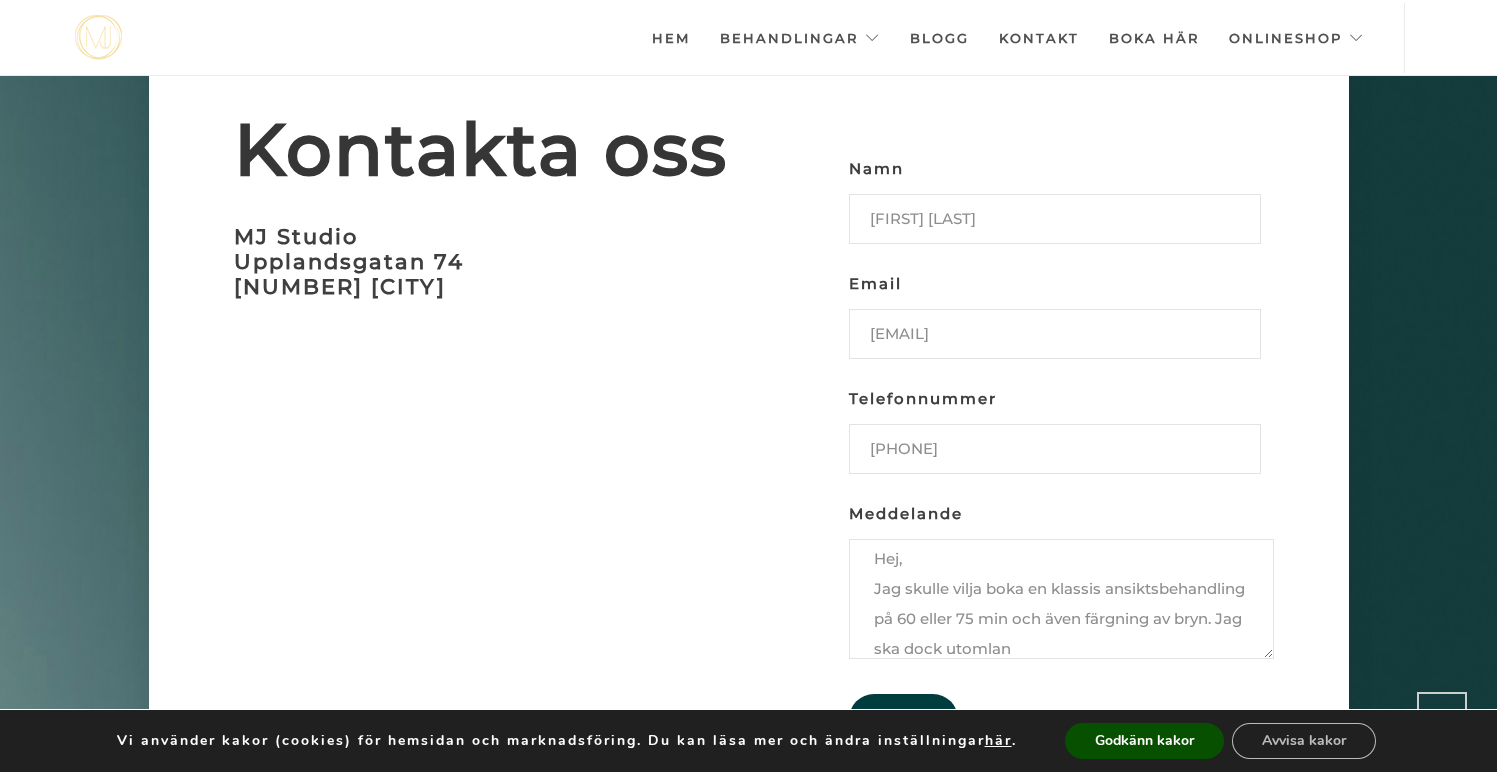 scroll, scrollTop: 44, scrollLeft: 0, axis: vertical 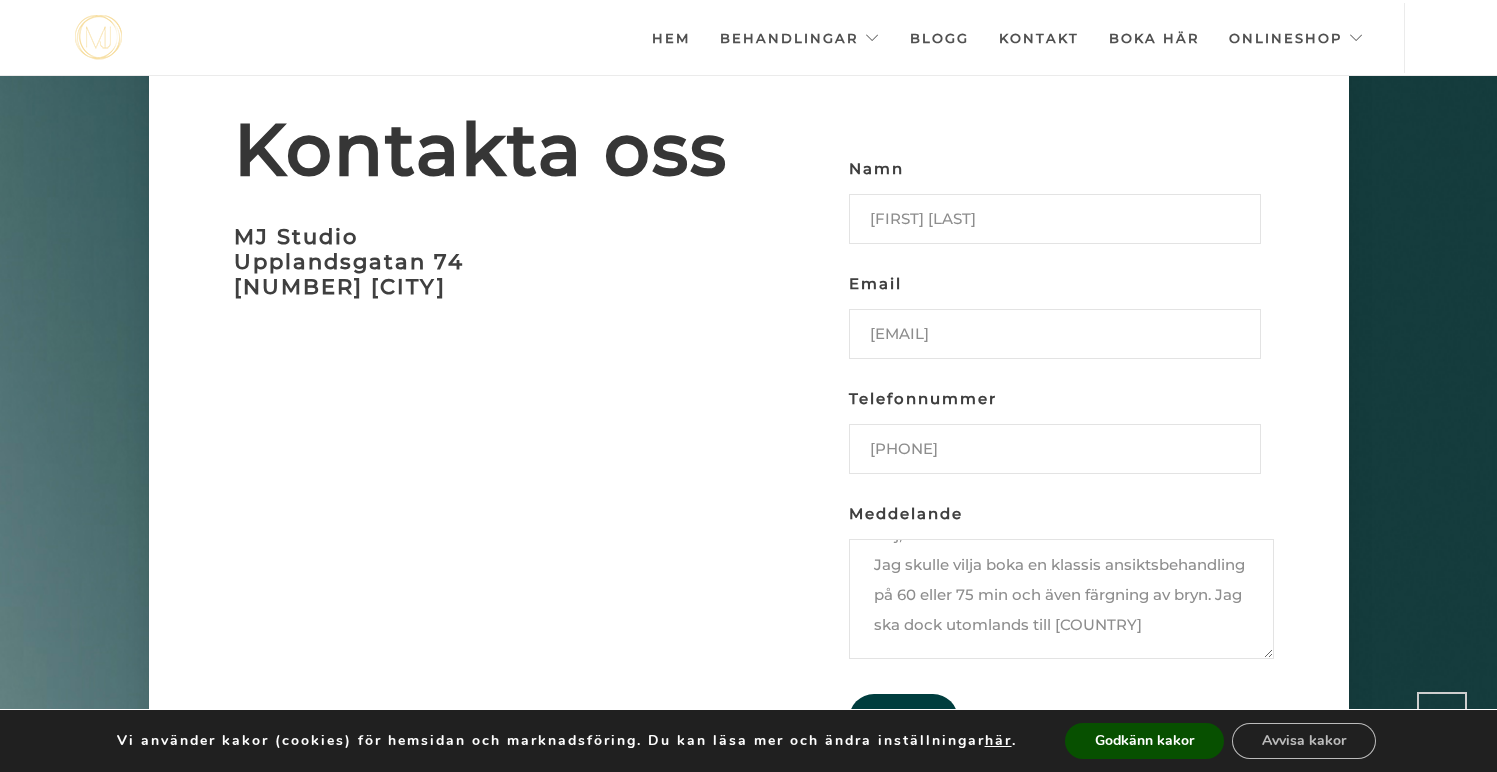 click on "Hej,
Jag skulle vilja boka en klassis ansiktsbehandling på 60 eller 75 min och även färgning av bryn. Jag ska dock utomlands till [COUNTRY]" at bounding box center (1061, 599) 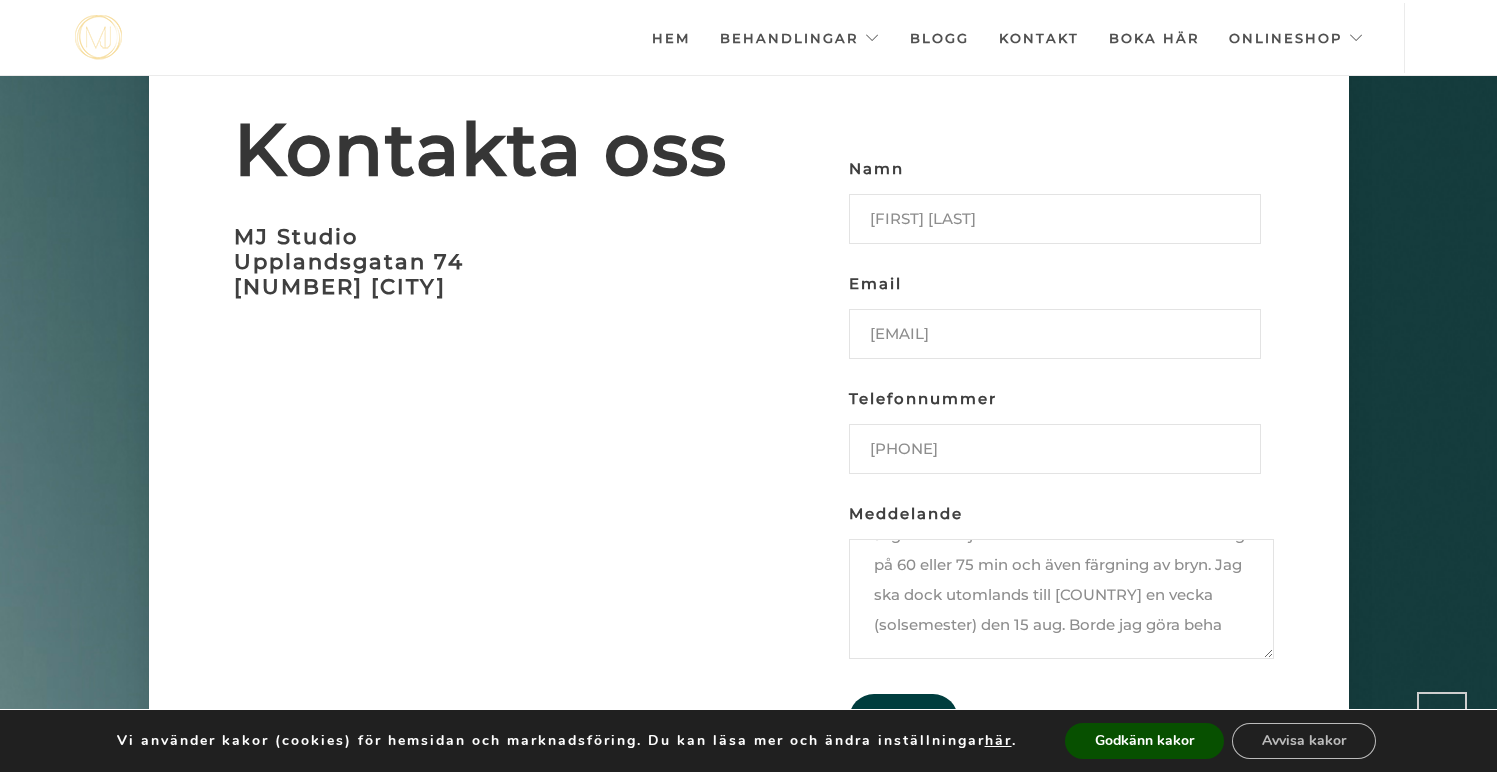 scroll, scrollTop: 104, scrollLeft: 0, axis: vertical 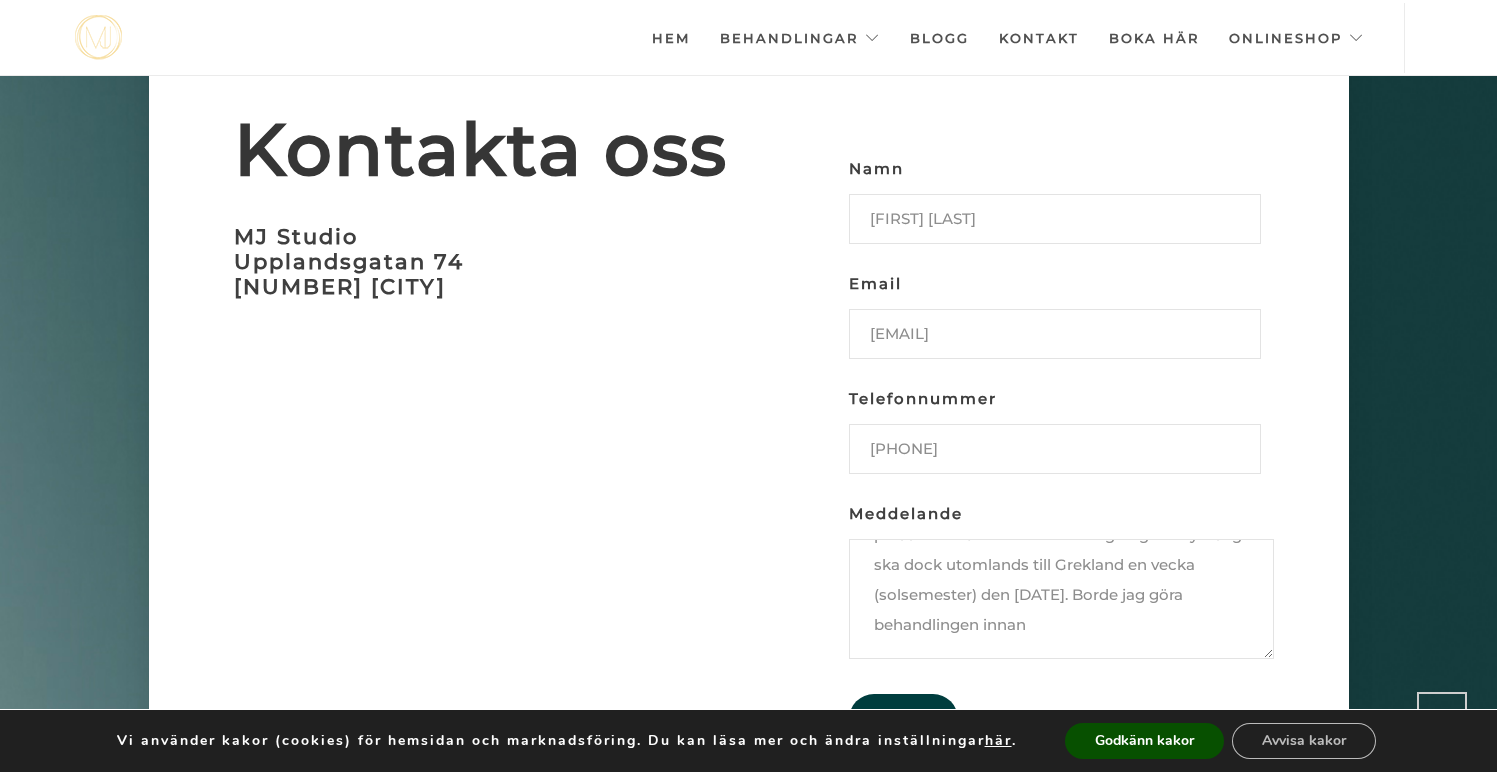 click on "Hej,
Jag skulle vilja boka en klassis ansiktsbehandling på 60 eller 75 min och även färgning av bryn. Jag ska dock utomlands till Grekland en vecka (solsemester) den [DATE]. Borde jag göra behandlingen innan" at bounding box center (1061, 599) 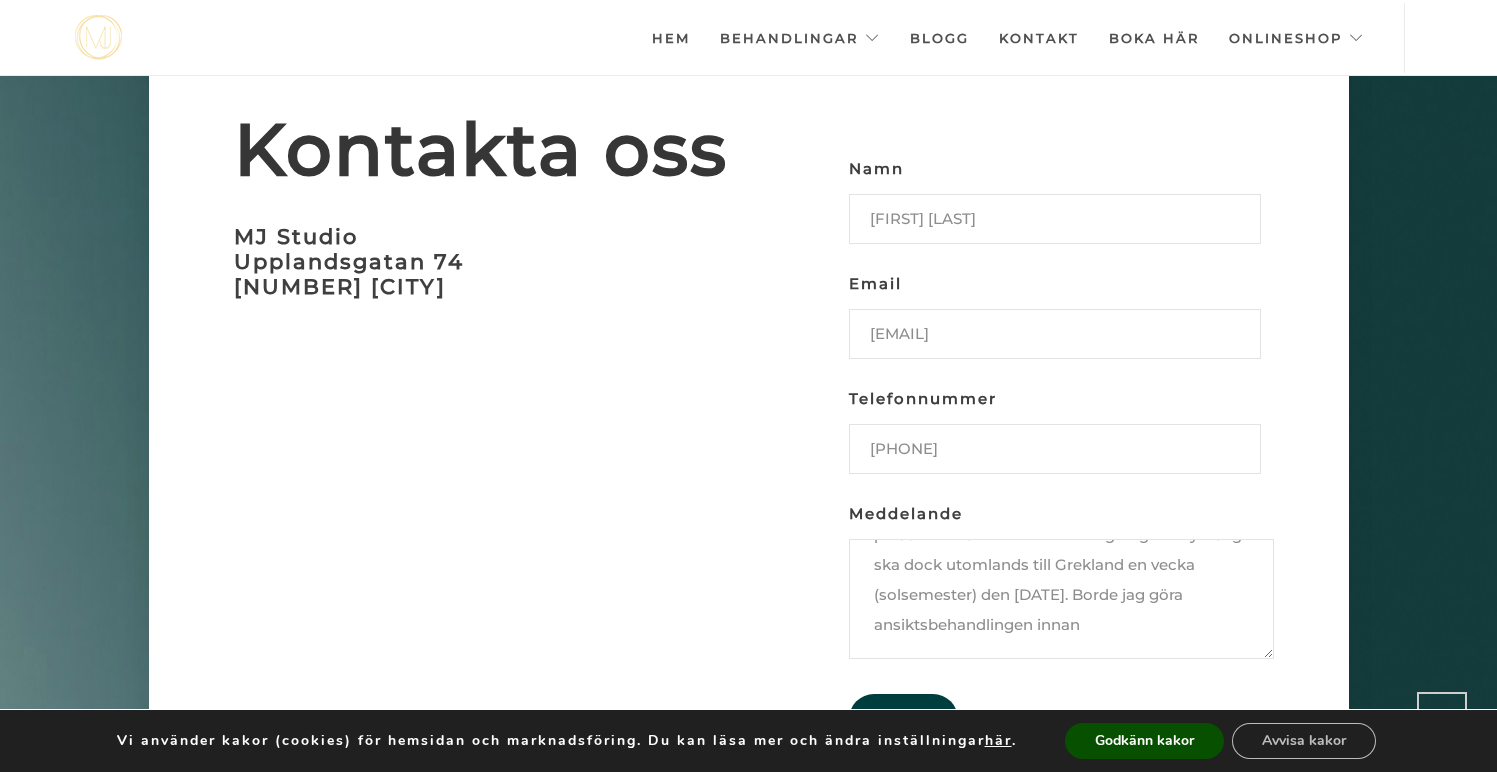 click on "Hej,
Jag skulle vilja boka en klassis ansiktsbehandling på 60 eller 75 min och även färgning av bryn. Jag ska dock utomlands till Grekland en vecka (solsemester) den [DATE]. Borde jag göra ansiktsbehandlingen innan" at bounding box center (1061, 599) 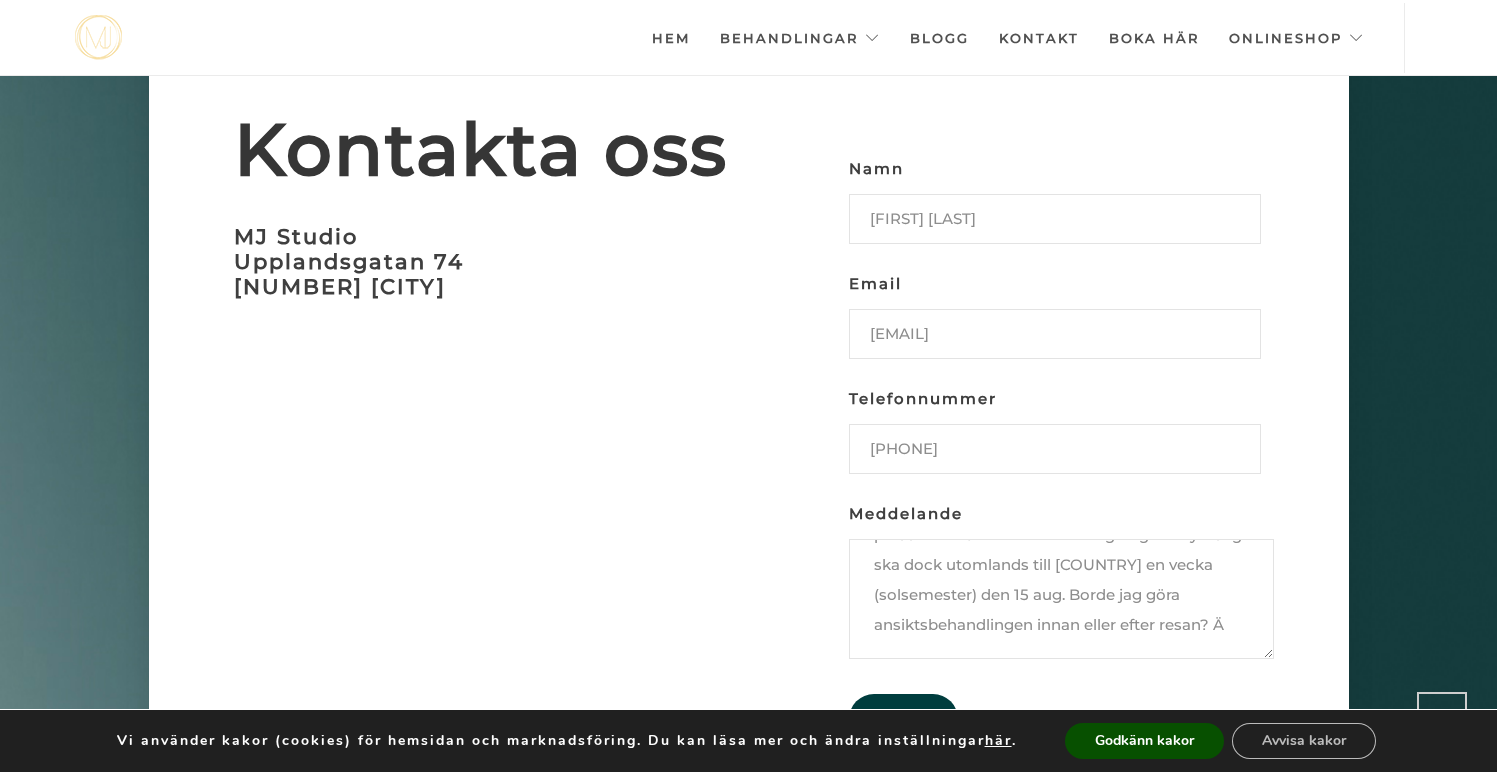 scroll, scrollTop: 134, scrollLeft: 0, axis: vertical 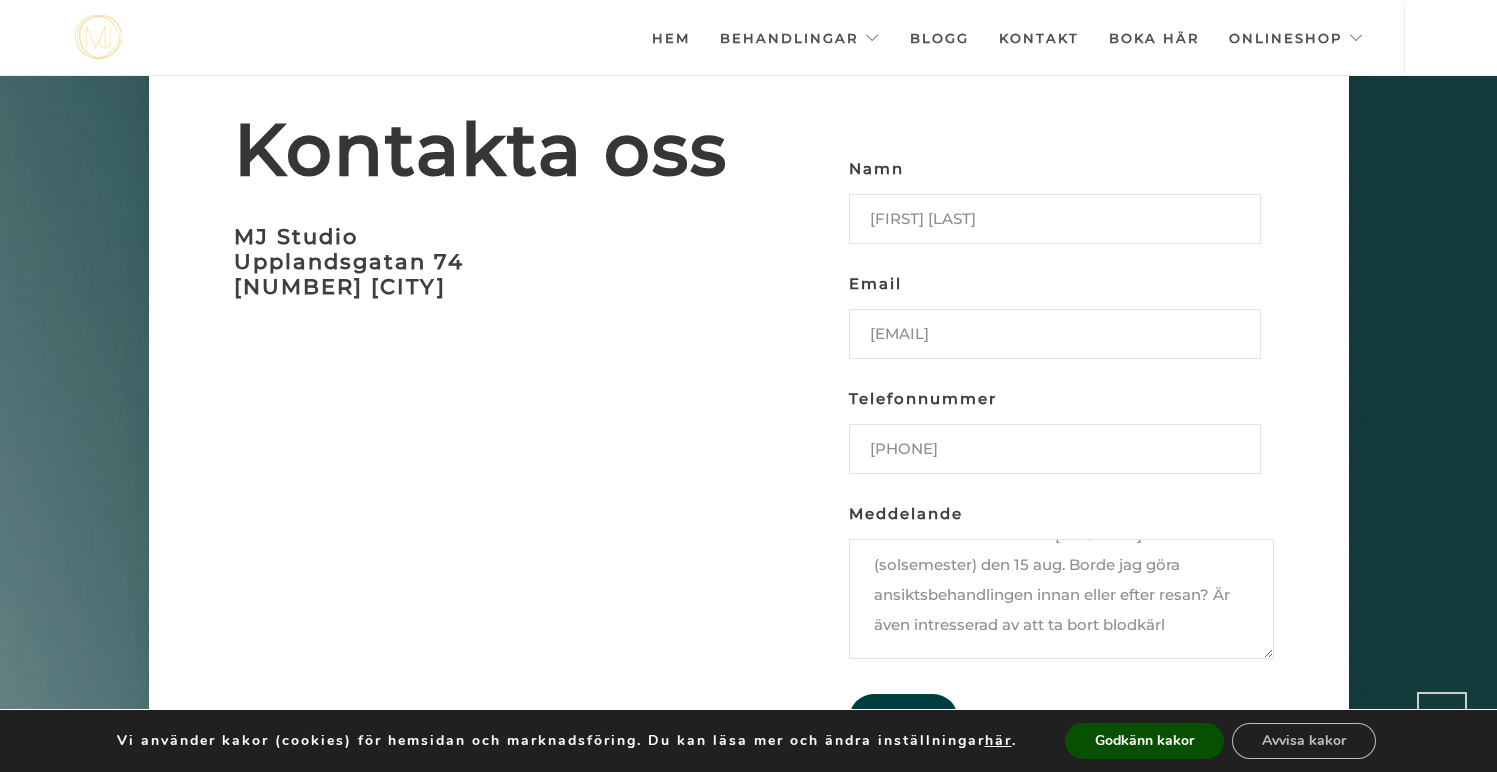 click on "Hej,
Jag skulle vilja boka en klassis ansiktsbehandling på 60 eller 75 min och även färgning av bryn. Jag ska dock utomlands till [COUNTRY] en vecka (solsemester) den 15 aug. Borde jag göra ansiktsbehandlingen innan eller efter resan? Är även intresserad av att ta bort blodkärl" at bounding box center (1061, 599) 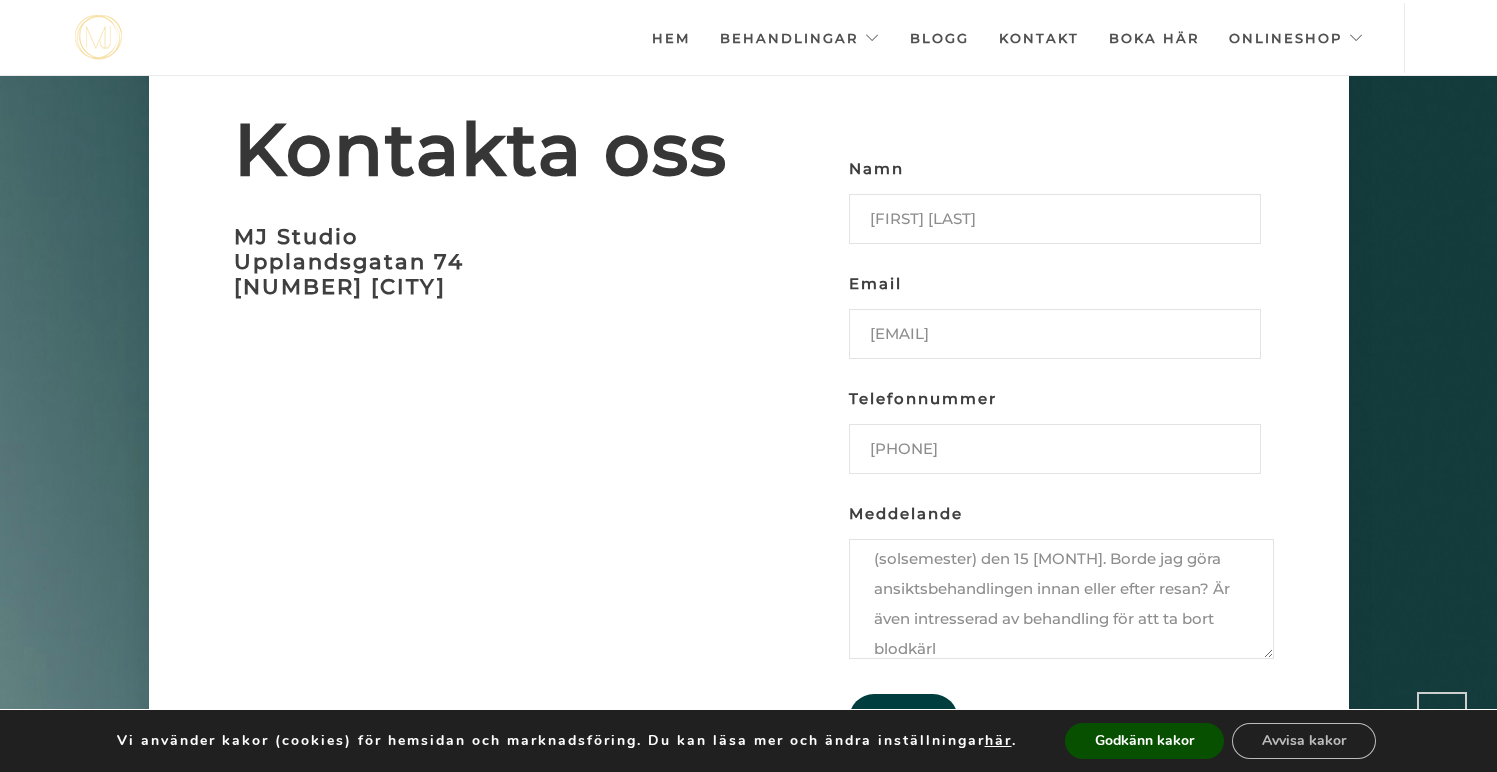 scroll, scrollTop: 188, scrollLeft: 0, axis: vertical 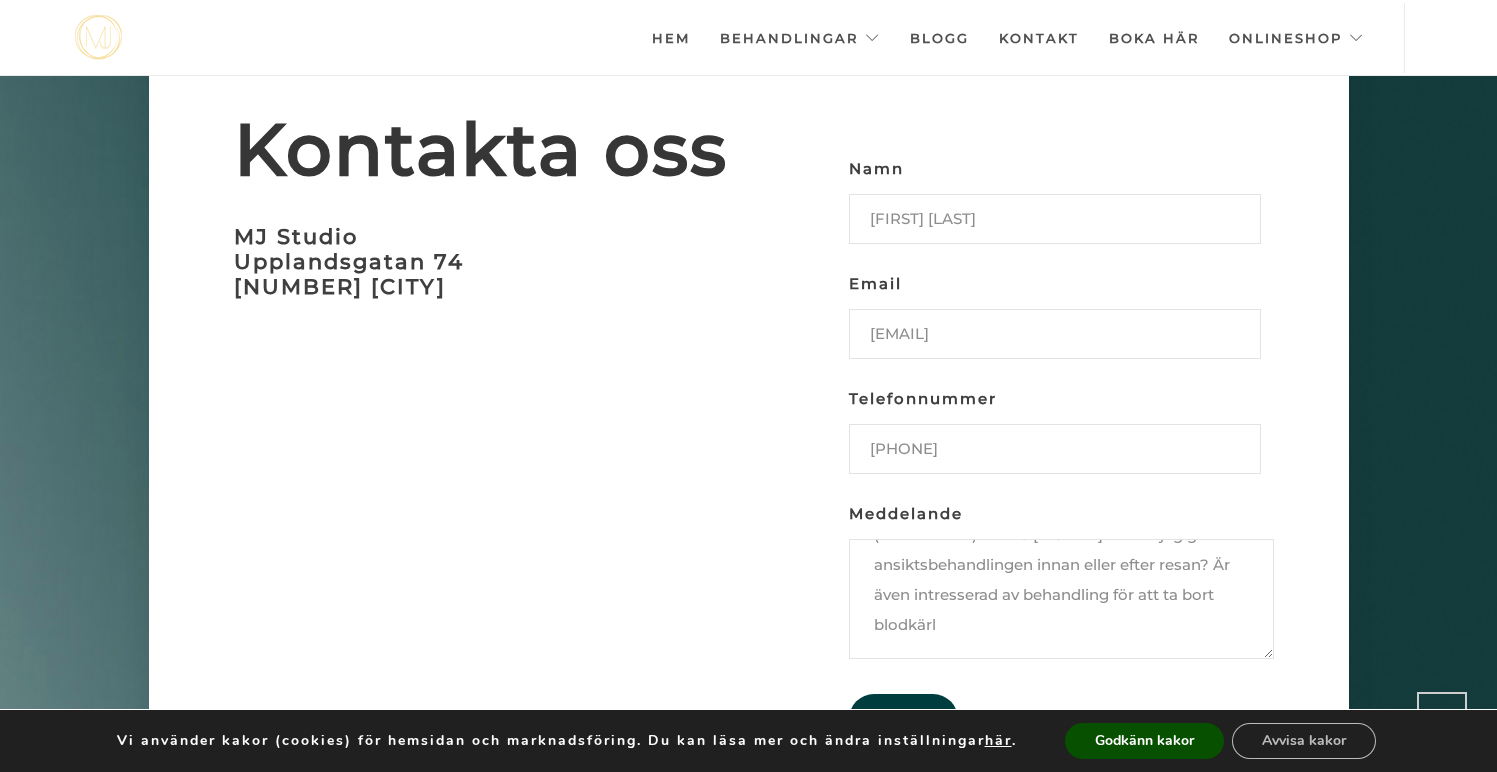 click on "Hej,
Jag skulle vilja boka en klassis ansiktsbehandling på 60 eller 75 min och även färgning av bryn. Jag ska dock utomlands till [COUNTRY] en vecka (solsemester) den 15 [MONTH]. Borde jag göra ansiktsbehandlingen innan eller efter resan? Är även intresserad av behandling för att ta bort blodkärl" at bounding box center [1061, 599] 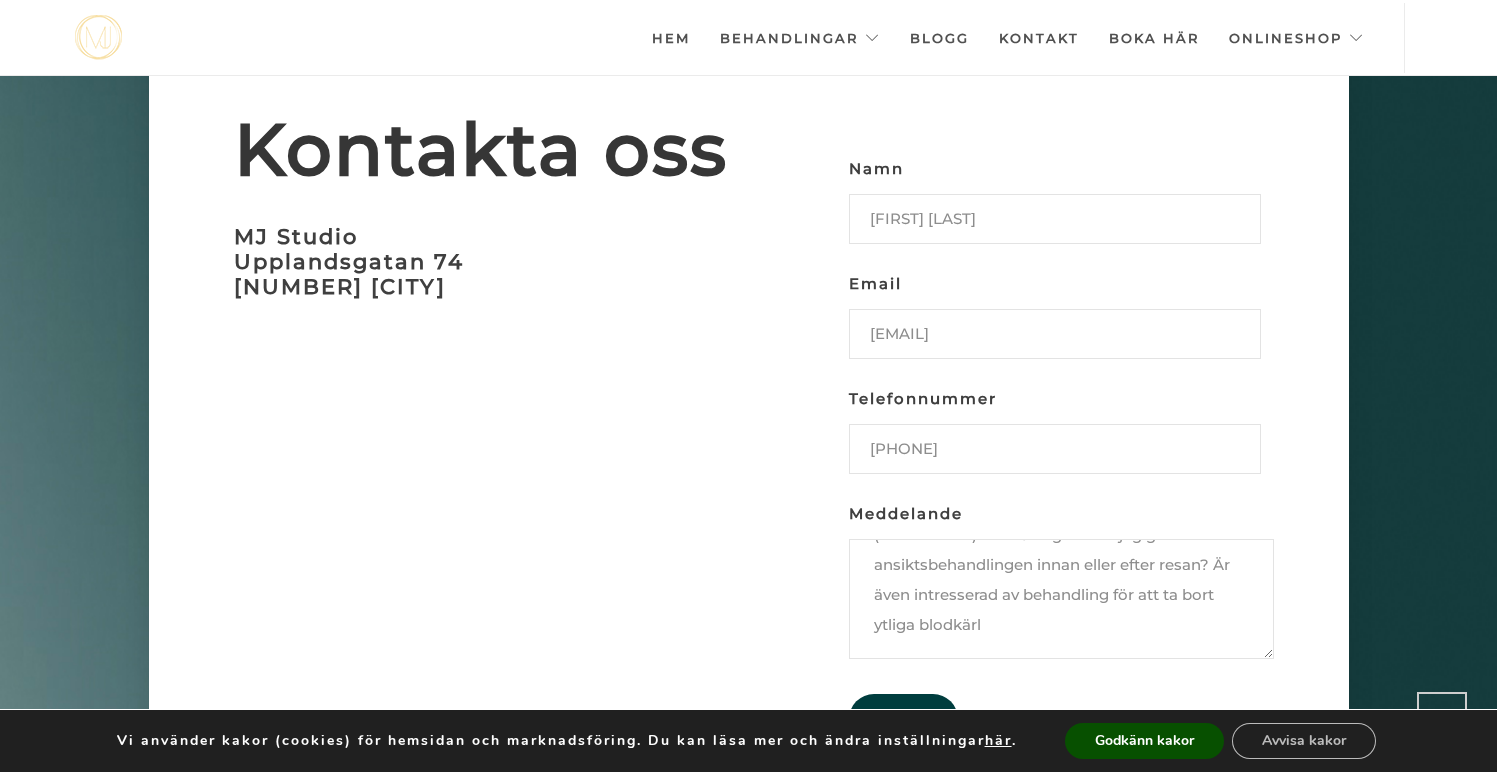 click on "Hej,
Jag skulle vilja boka en klassis ansiktsbehandling på 60 eller 75 min och även färgning av bryn. Jag ska dock utomlands till [COUNTRY] en vecka (solsemester) den 15 aug. Borde jag göra ansiktsbehandlingen innan eller efter resan? Är även intresserad av behandling för att ta bort ytliga blodkärl" at bounding box center [1061, 599] 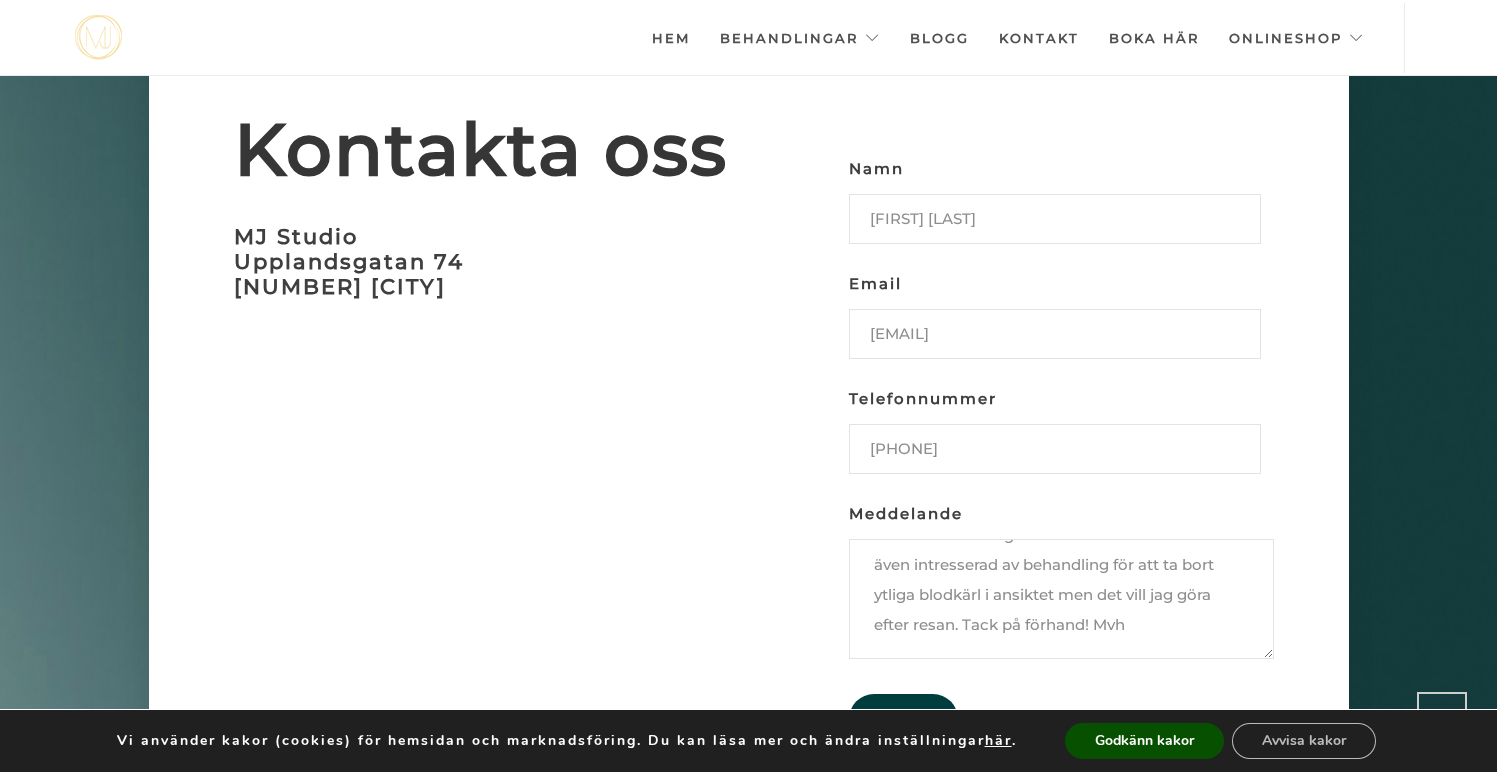 scroll, scrollTop: 224, scrollLeft: 0, axis: vertical 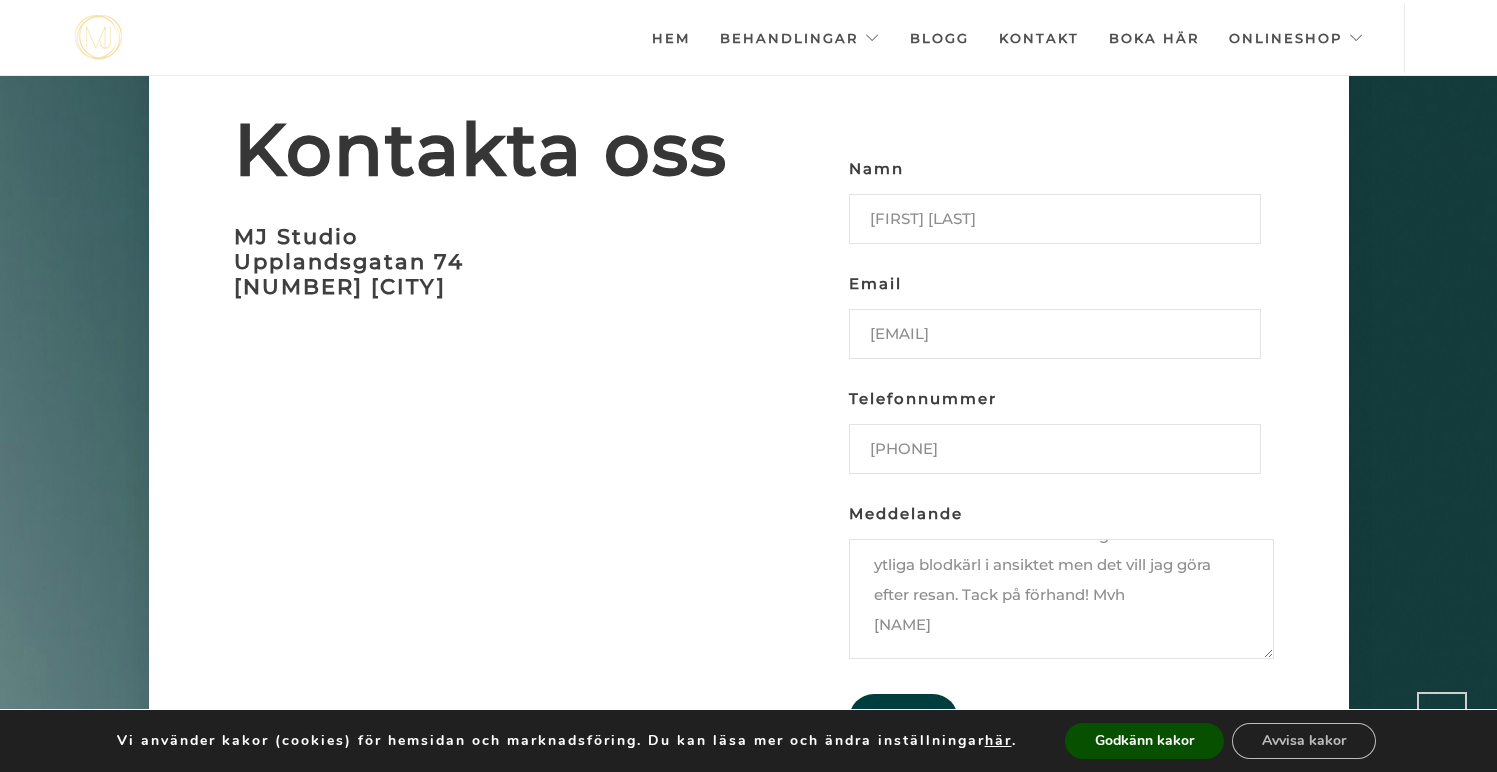 click on "Hej,
Jag skulle vilja boka en klassis ansiktsbehandling på 60 eller 75 min och även färgning av bryn. Jag ska dock utomlands till [COUNTRY] en vecka (solsemester) den 15 aug. Borde jag göra ansiktsbehandlingen innan eller efter resan? Är även intresserad av behandling för att ta bort ytliga blodkärl i ansiktet men det vill jag göra efter resan. Tack på förhand! Mvh
[NAME]" at bounding box center (1061, 599) 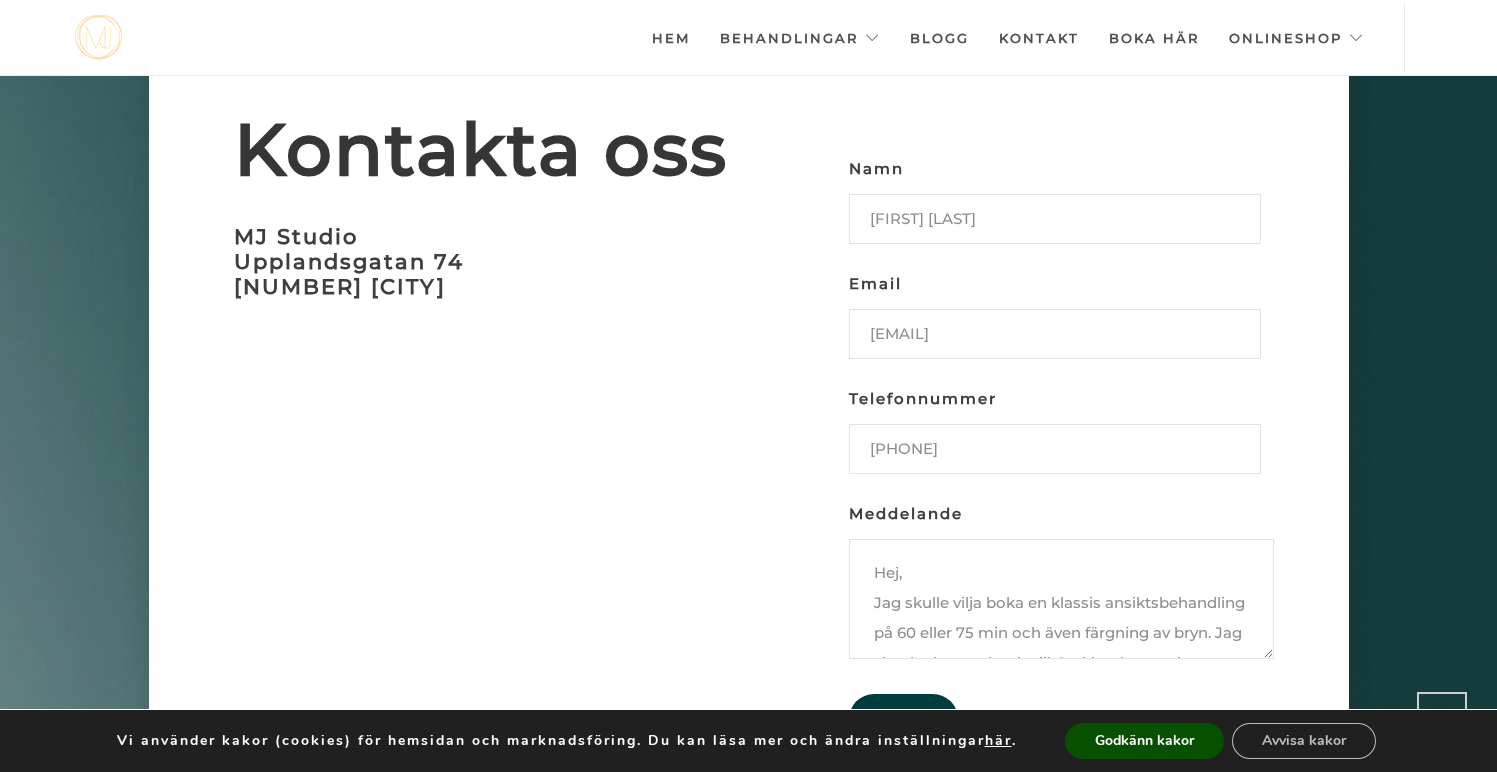scroll, scrollTop: 39, scrollLeft: 0, axis: vertical 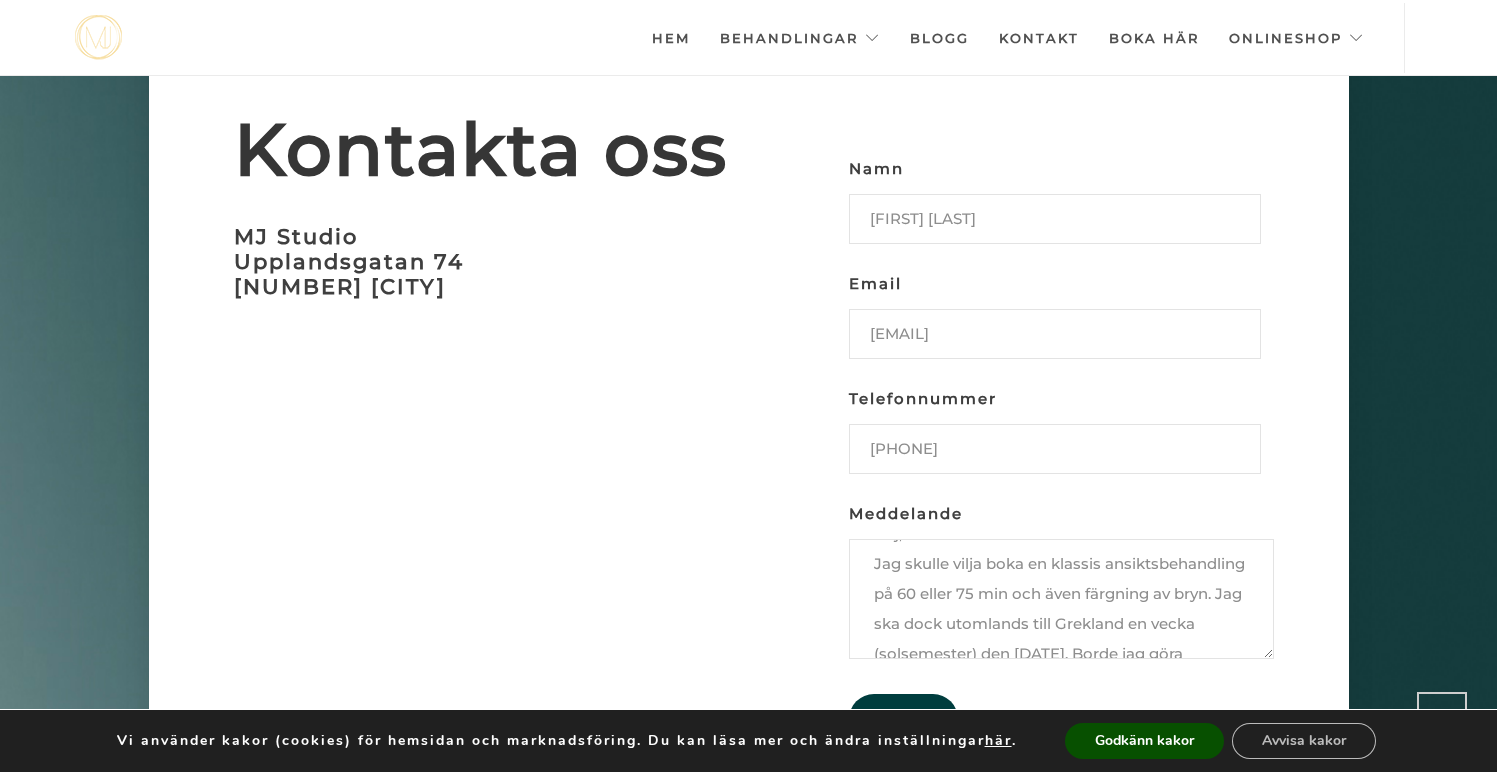 click on "Hej,
Jag skulle vilja boka en klassis ansiktsbehandling på 60 eller 75 min och även färgning av bryn. Jag ska dock utomlands till Grekland en vecka (solsemester) den [DATE]. Borde jag göra ansiktsbehandlingen innan eller efter resan? Är även intresserad av behandling för att ta bort ytliga blodkärl i ansiktet men det vill jag göra efter resan. Tack på förhand!
Mvh
[NAME]" at bounding box center [1061, 599] 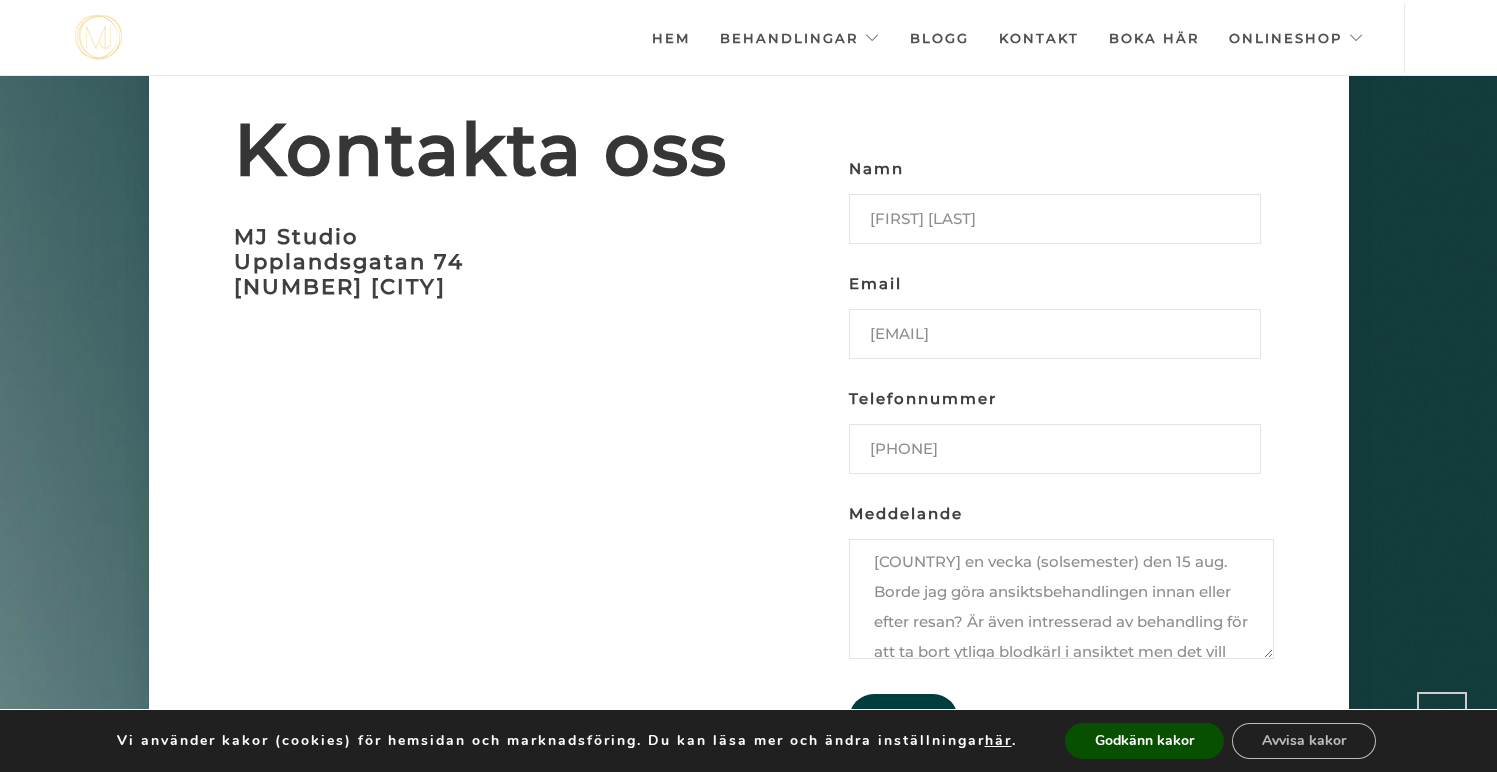 scroll, scrollTop: 82, scrollLeft: 0, axis: vertical 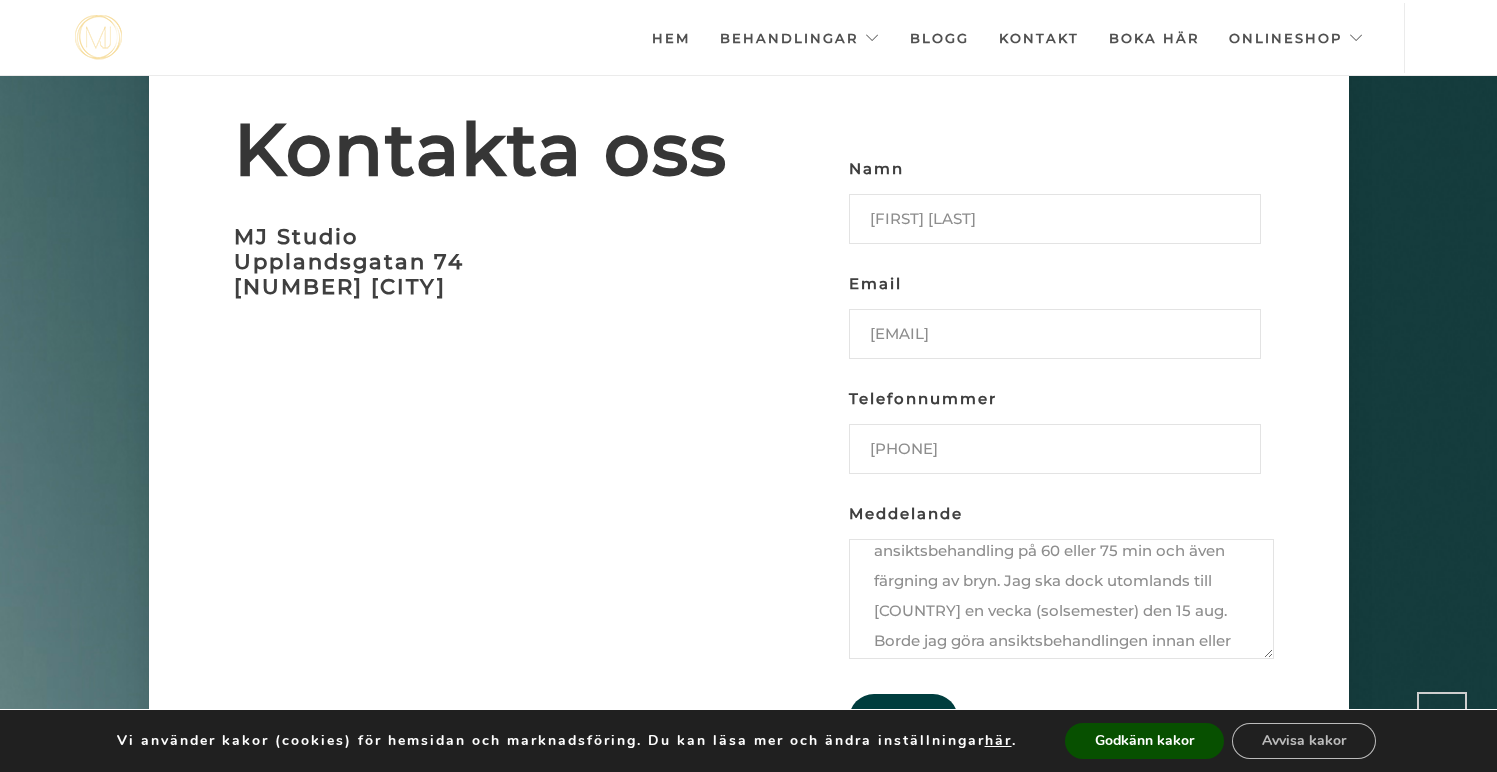 click on "Hej,
Jag skulle vilja boka en klassisk ansiktsbehandling på 60 eller 75 min och även färgning av bryn. Jag ska dock utomlands till [COUNTRY] en vecka (solsemester) den 15 aug. Borde jag göra ansiktsbehandlingen innan eller efter resan? Är även intresserad av behandling för att ta bort ytliga blodkärl i ansiktet men det vill jag göra efter resan. Tack på förhand!
Mvh
[FIRST]" at bounding box center (1061, 599) 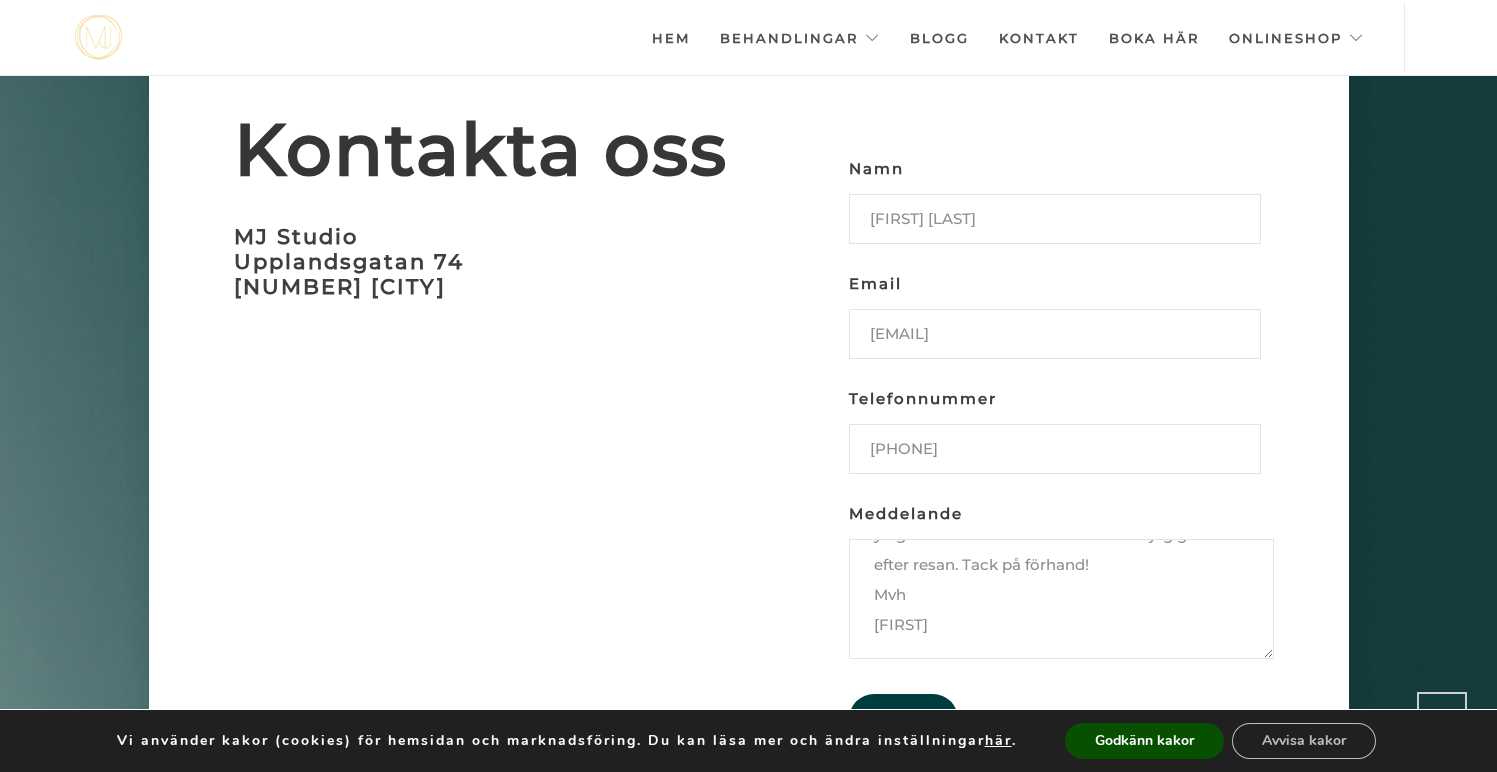 scroll, scrollTop: 276, scrollLeft: 0, axis: vertical 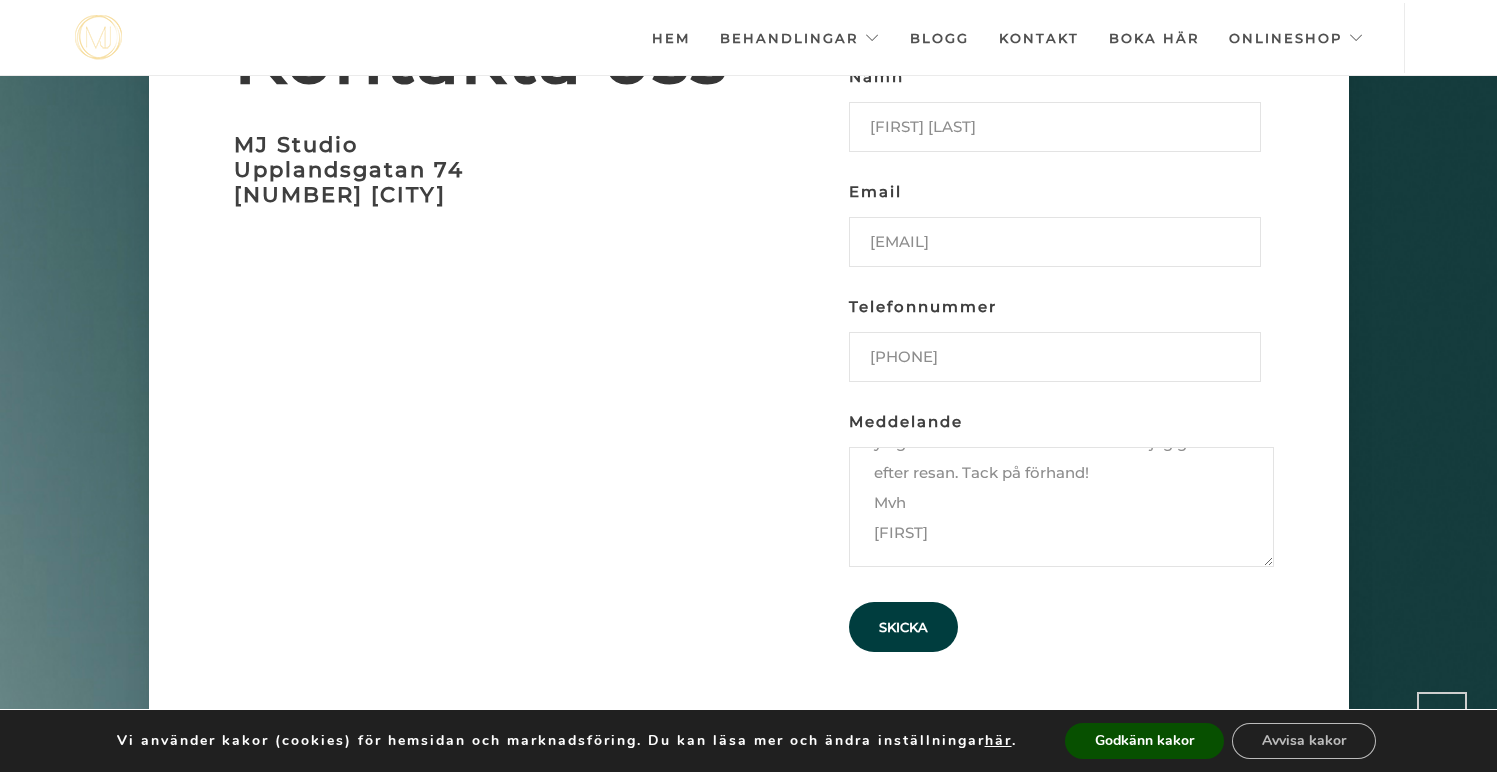 type on "Hej,
Jag skulle vilja boka en klassisk ansiktsbehandling på 60 eller 75 min och även färgning av bryn. Jag ska dock till [COUNTRY] en vecka (solsemester) den 15 [MONTH]. Borde jag göra ansiktsbehandlingen innan eller efter resan? Är även intresserad av behandling för att ta bort ytliga blodkärl i ansiktet men det vill jag göra efter resan. Tack på förhand!
Mvh
[FIRST]" 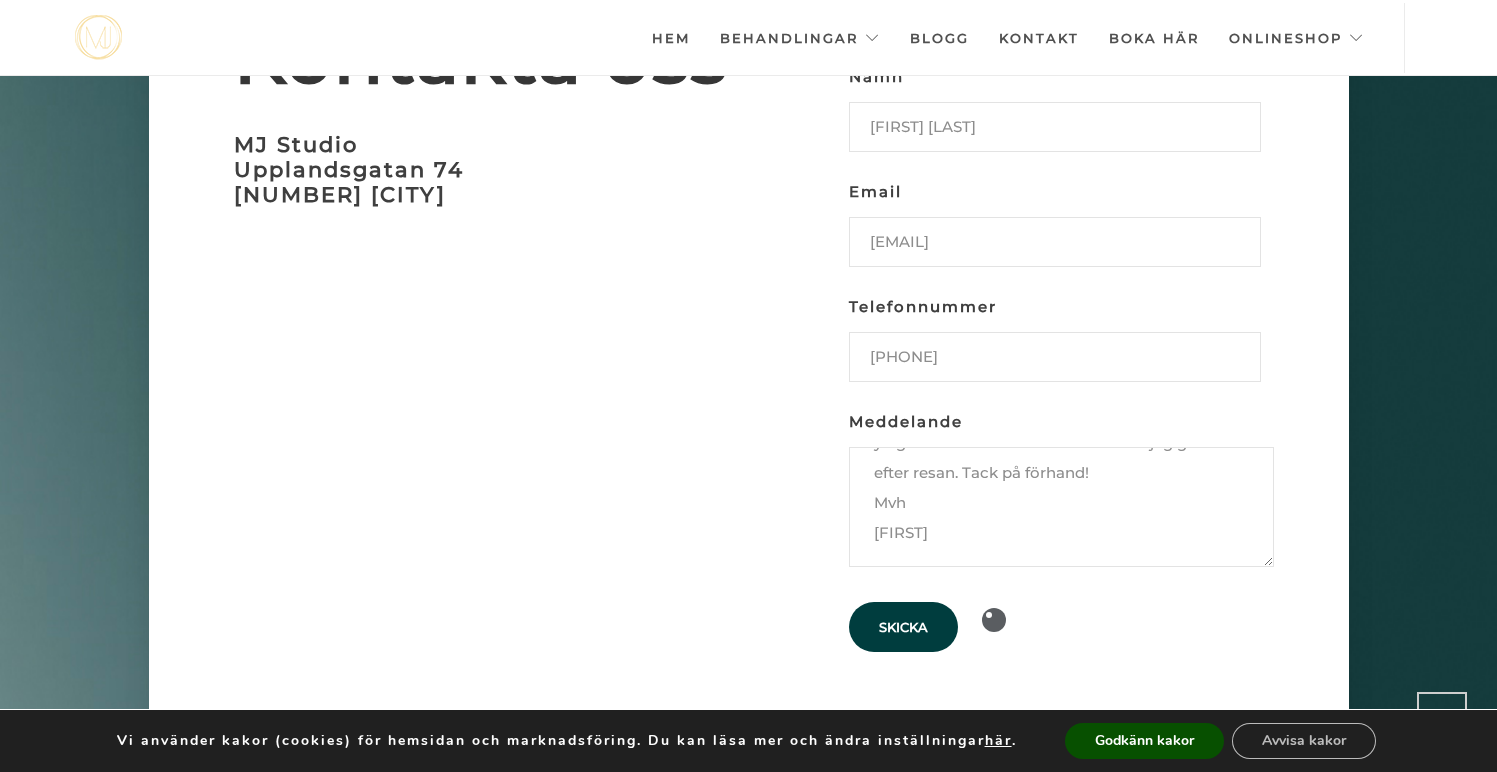 scroll, scrollTop: 0, scrollLeft: 0, axis: both 